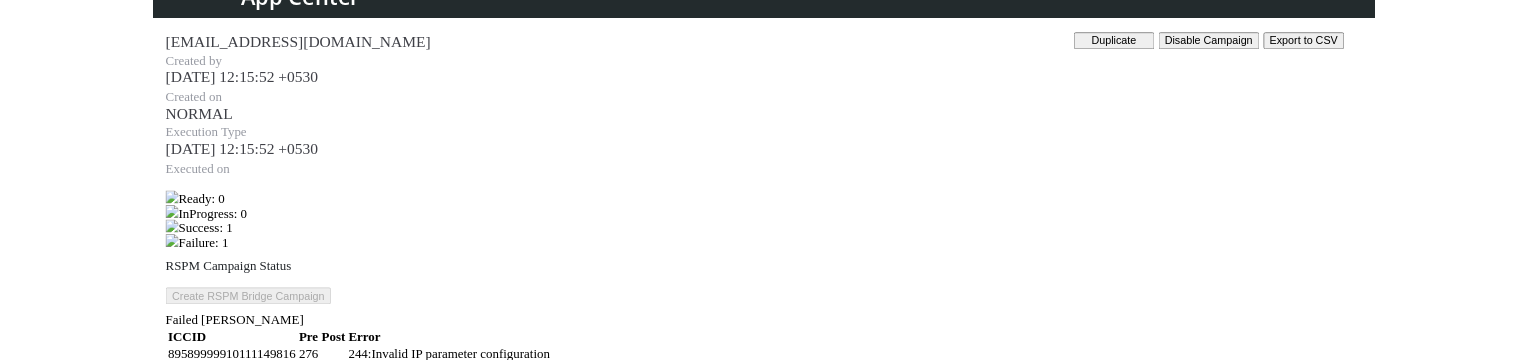 scroll, scrollTop: 76, scrollLeft: 0, axis: vertical 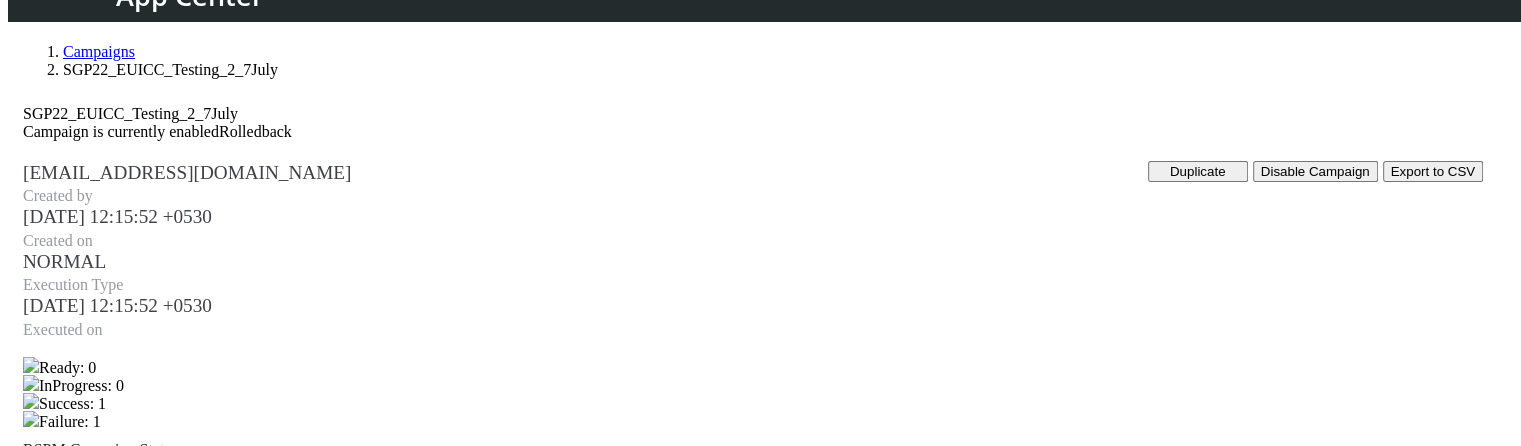 click on "Export to CSV" at bounding box center (1433, 171) 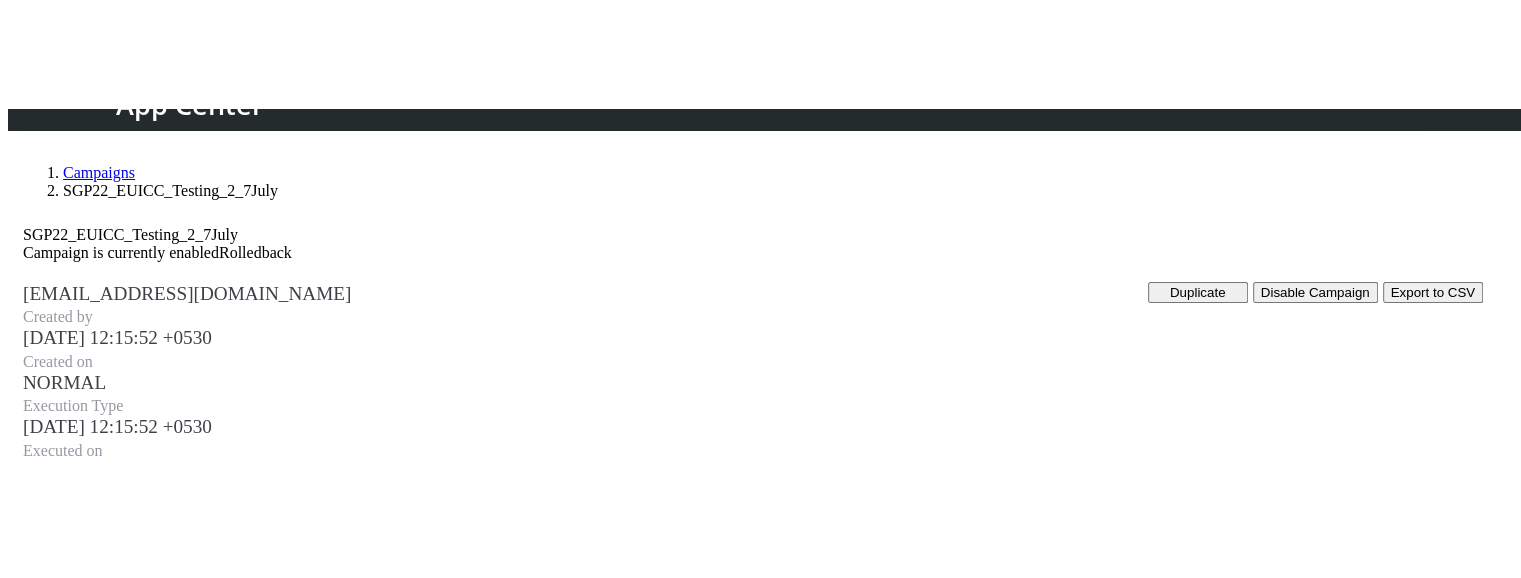 scroll, scrollTop: 0, scrollLeft: 0, axis: both 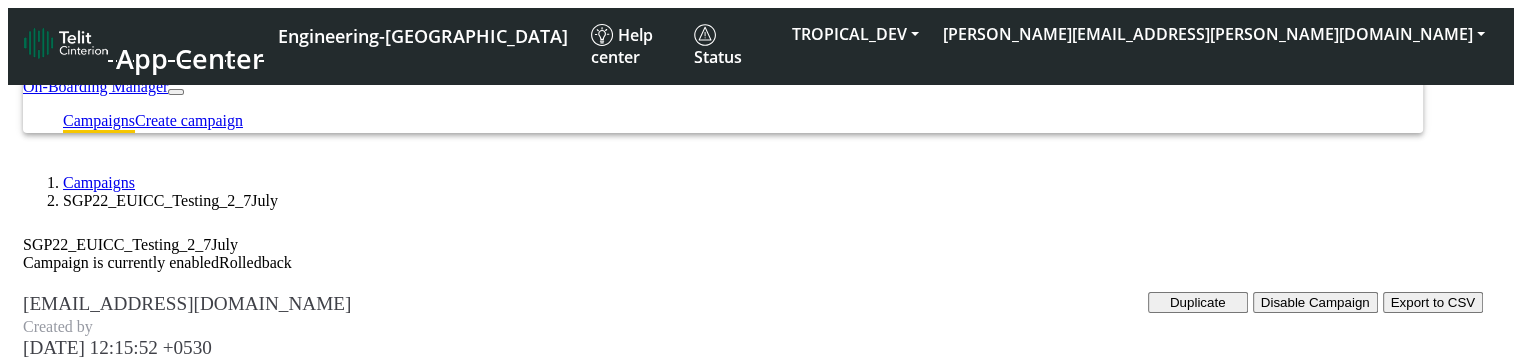 click on "Export to CSV" at bounding box center (1433, 302) 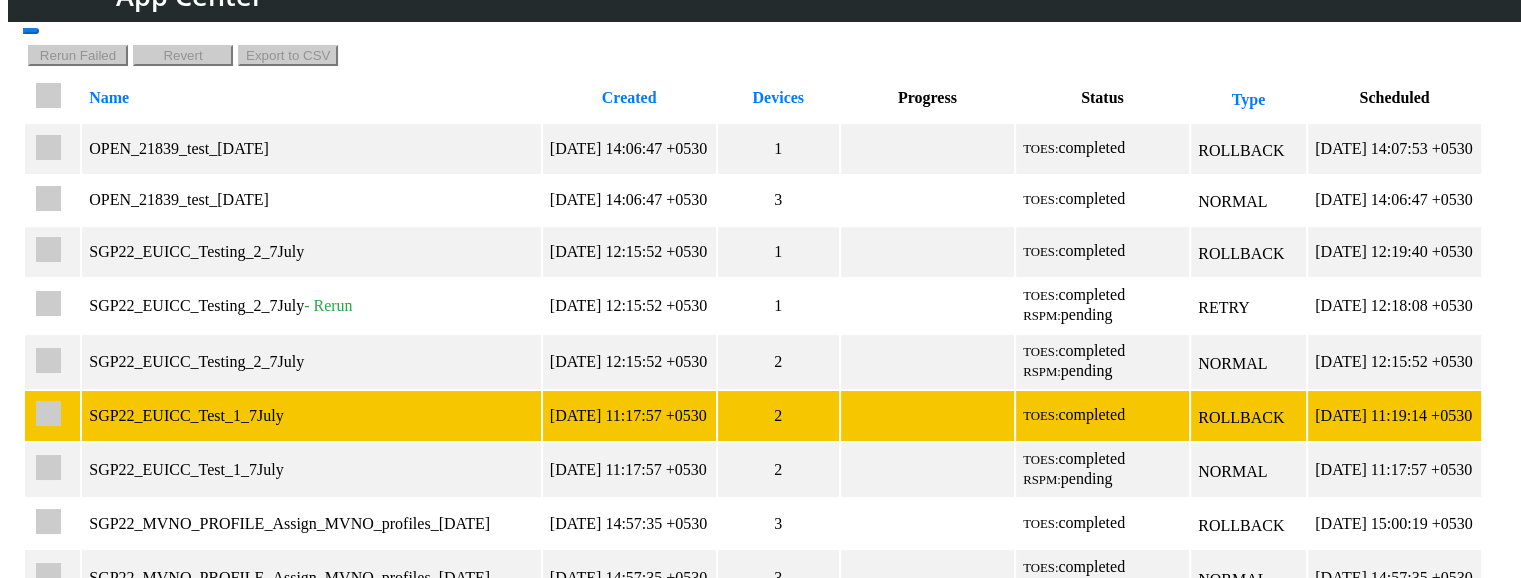 scroll, scrollTop: 200, scrollLeft: 0, axis: vertical 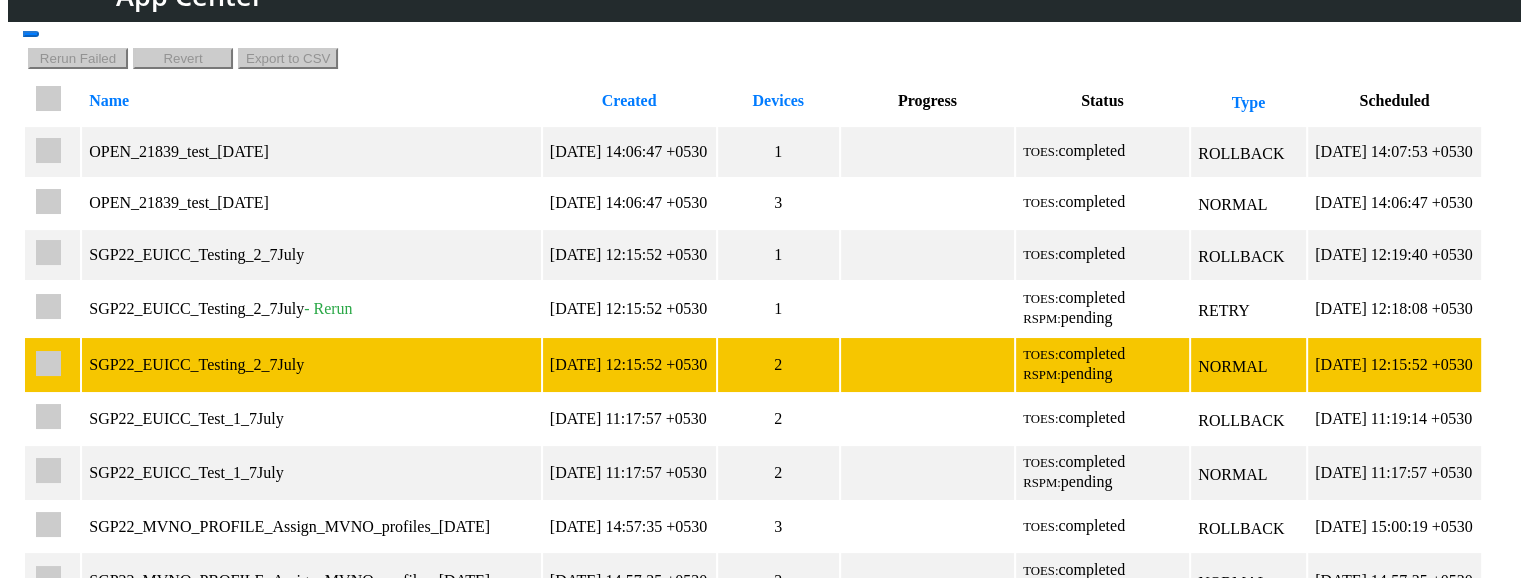 click on "2025-07-07 12:15:52 +0530" at bounding box center (629, 365) 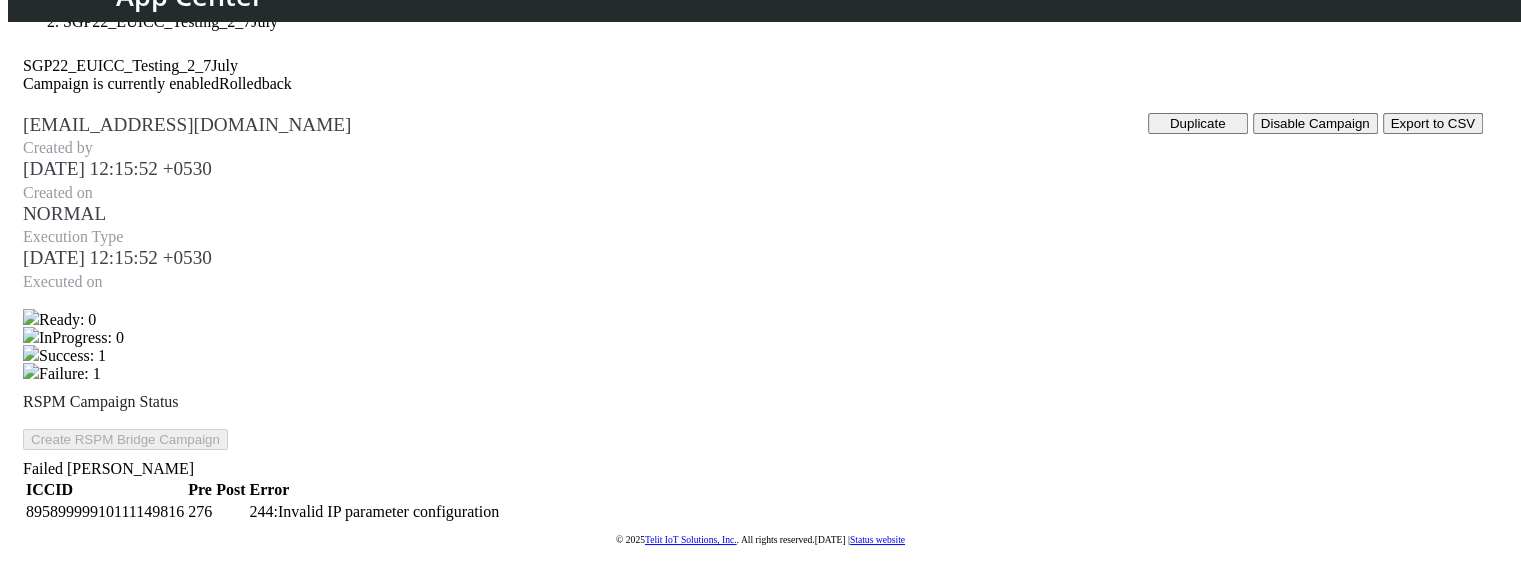 scroll, scrollTop: 44, scrollLeft: 0, axis: vertical 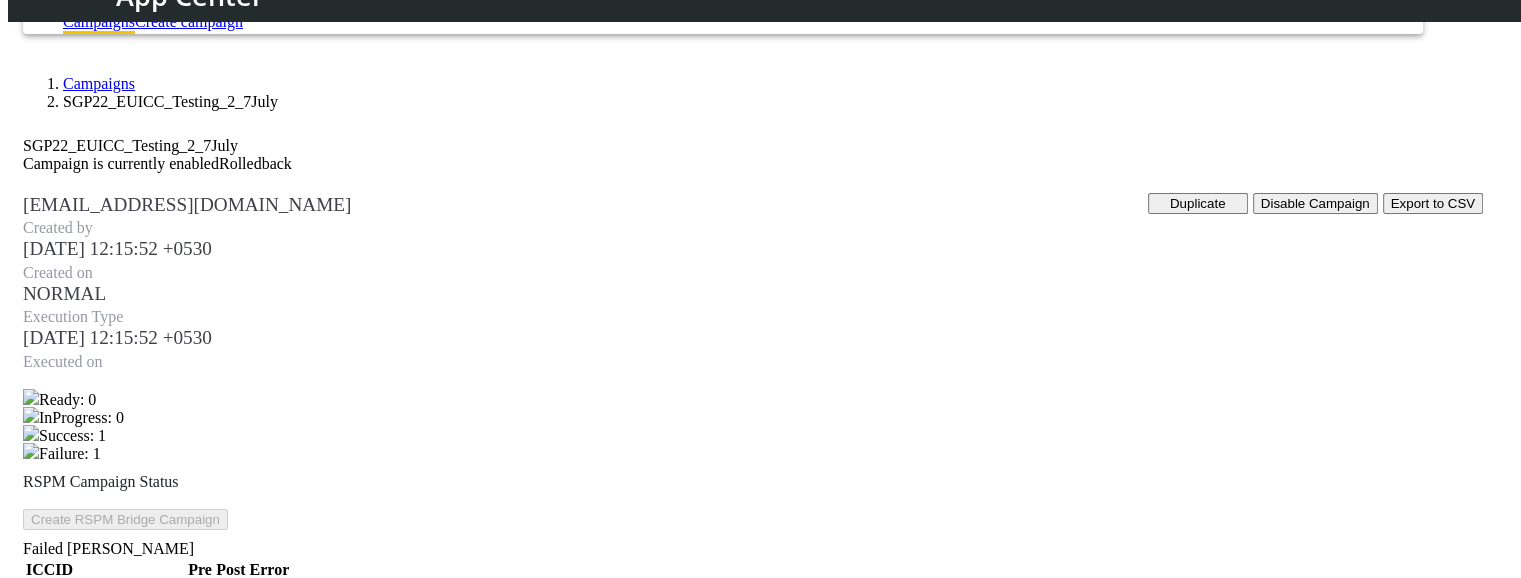 click on "Campaigns" 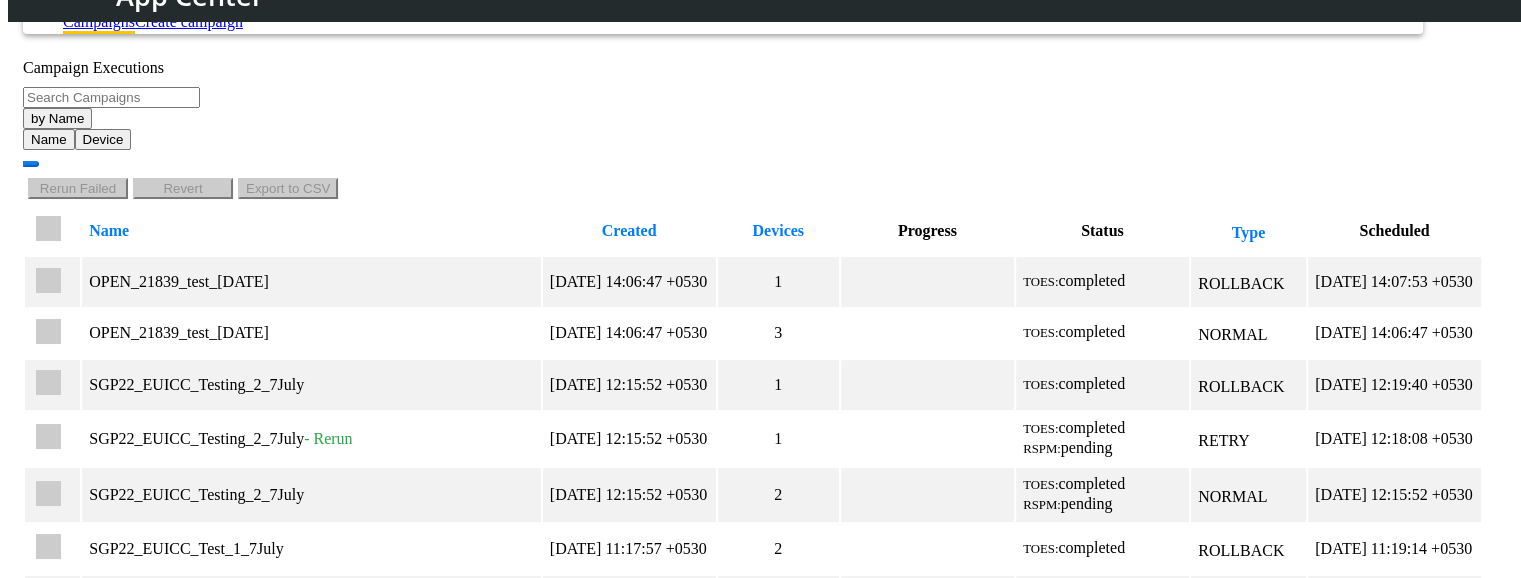click on "by Name" at bounding box center (57, 118) 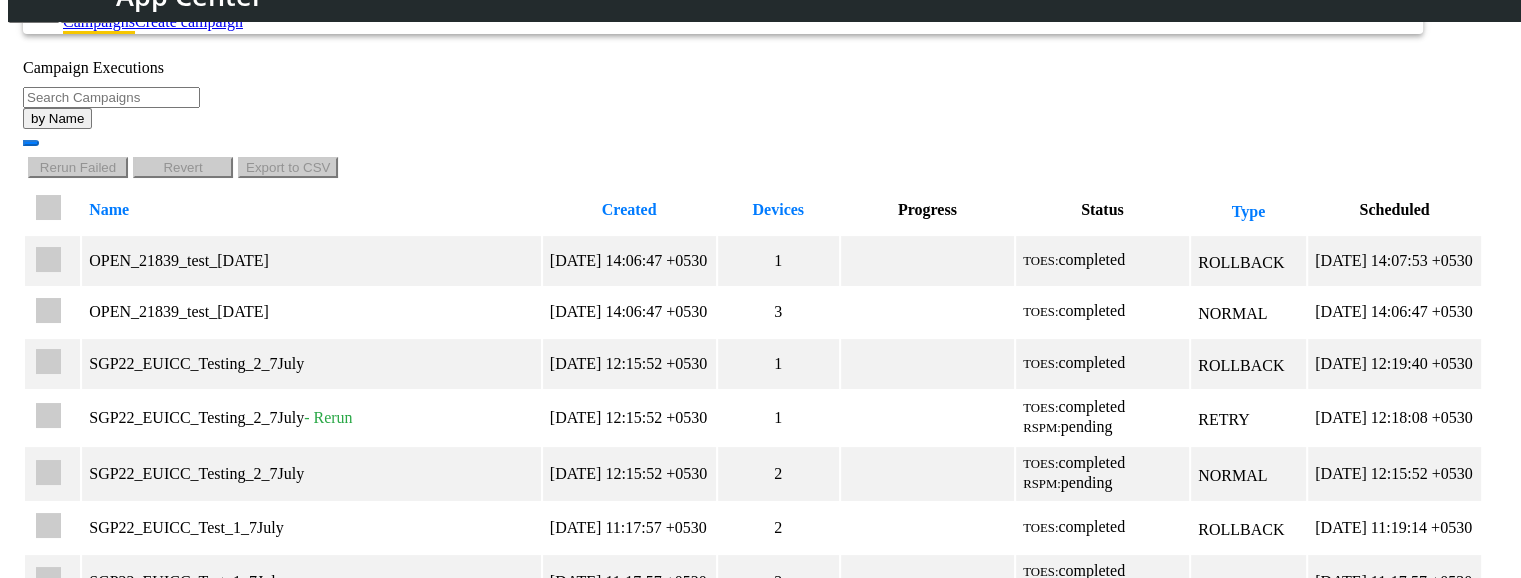 click on "by Name  Name   Device" 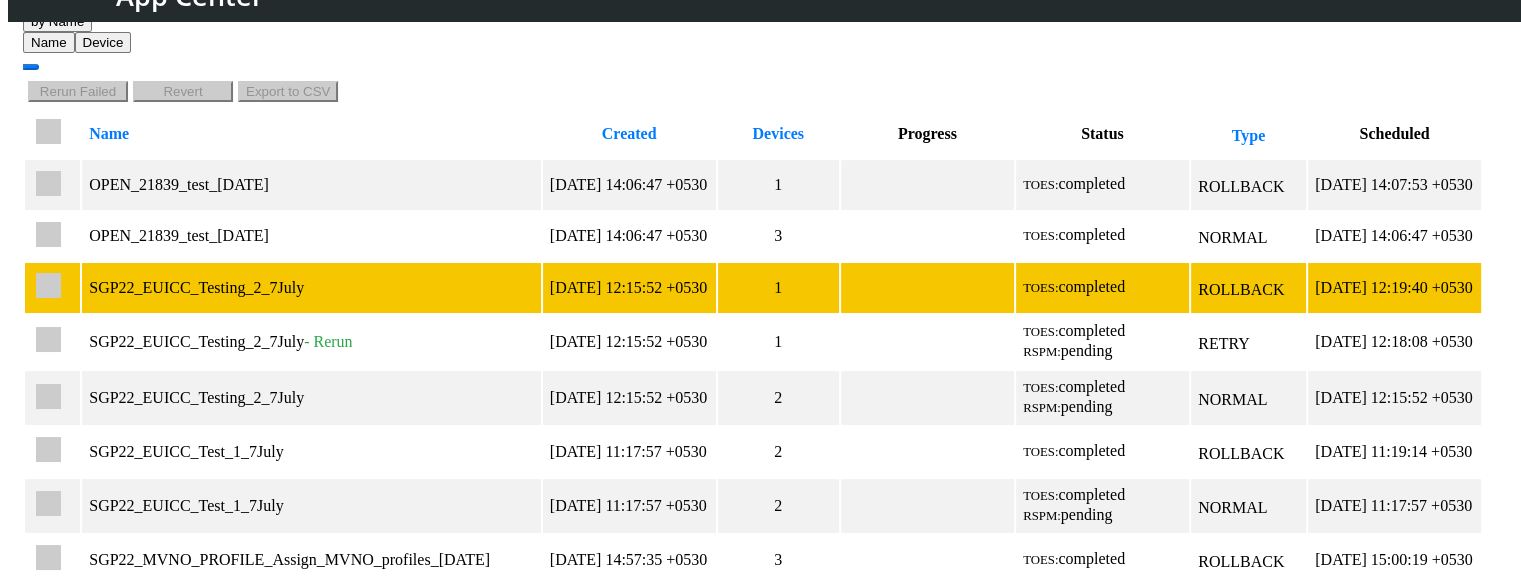 scroll, scrollTop: 344, scrollLeft: 0, axis: vertical 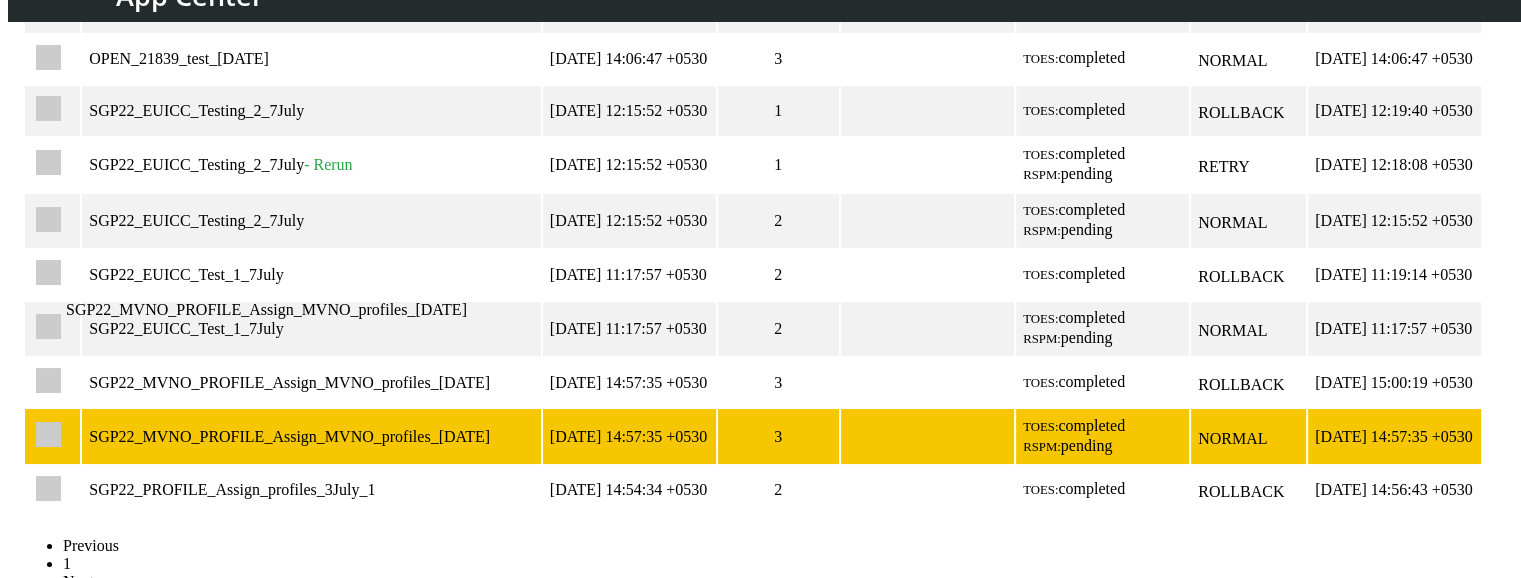 click on "SGP22_MVNO_PROFILE_Assign_MVNO_profiles_3July" at bounding box center (311, 437) 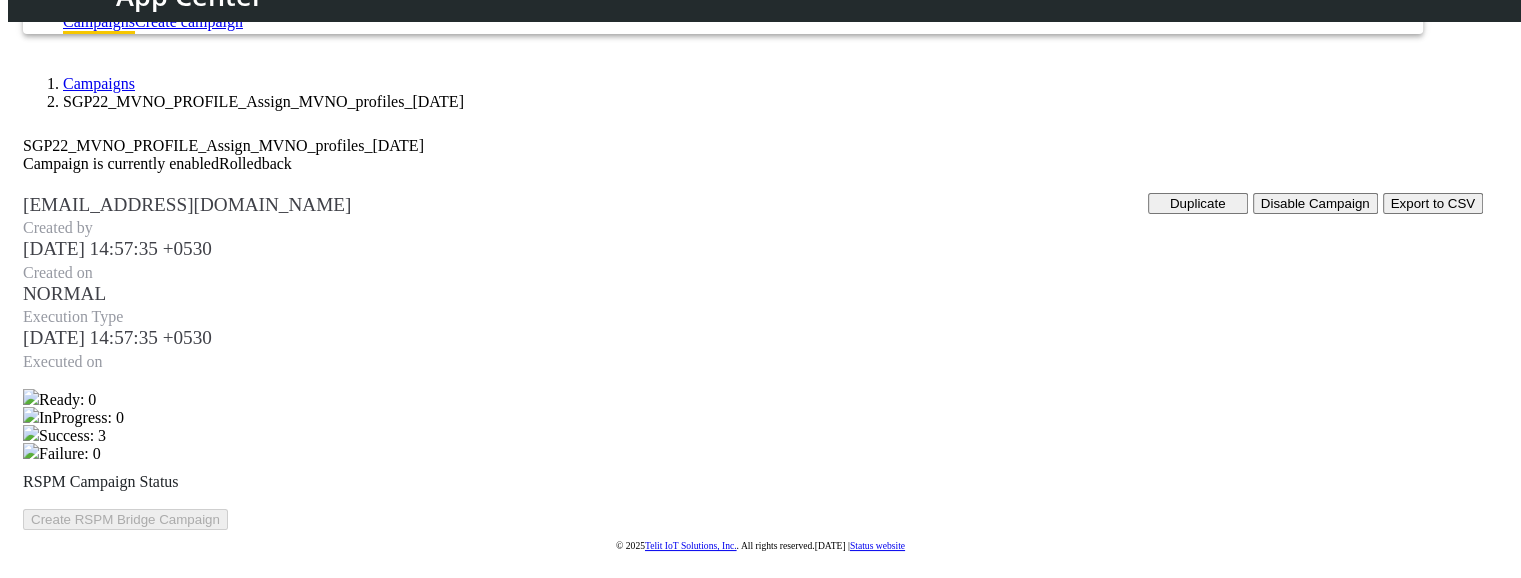 scroll, scrollTop: 0, scrollLeft: 0, axis: both 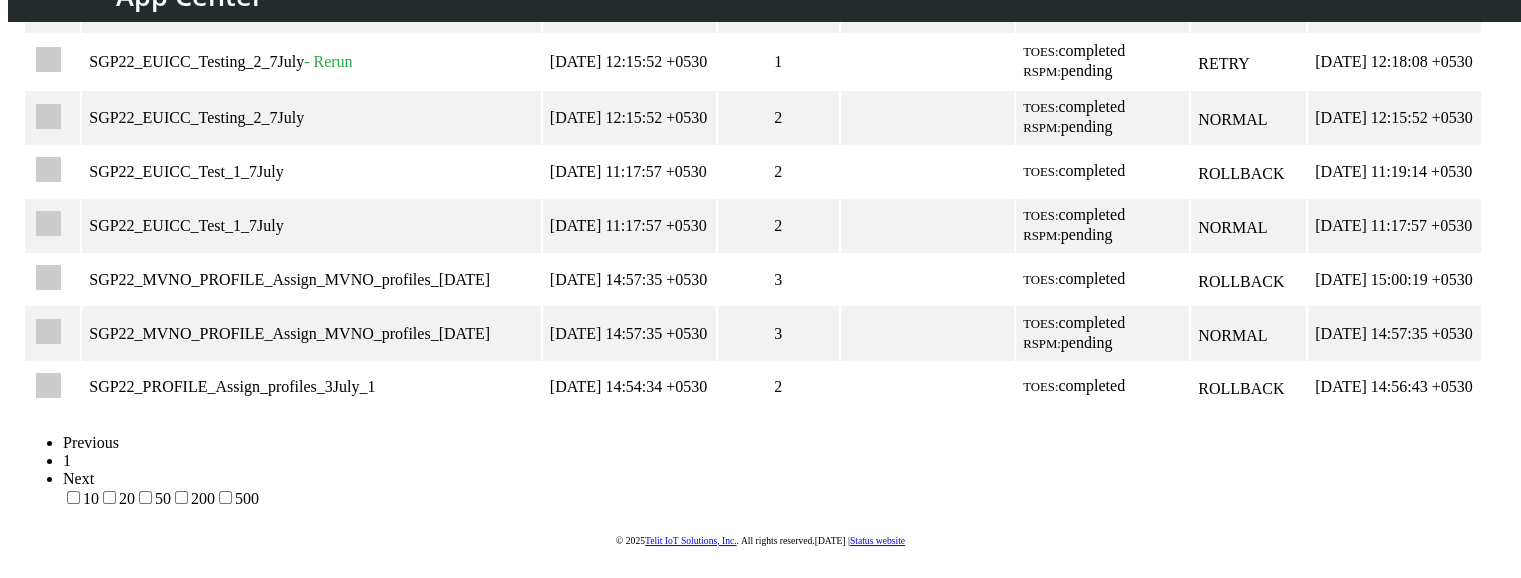 click on "200" 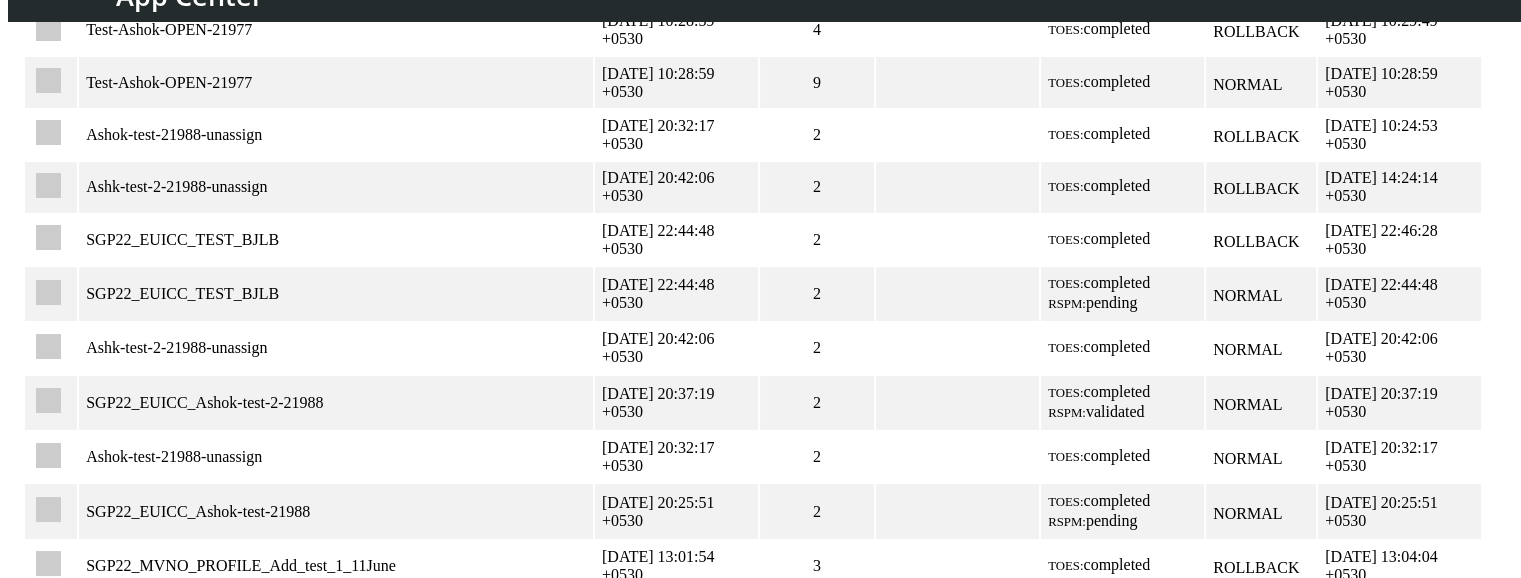 scroll, scrollTop: 3297, scrollLeft: 0, axis: vertical 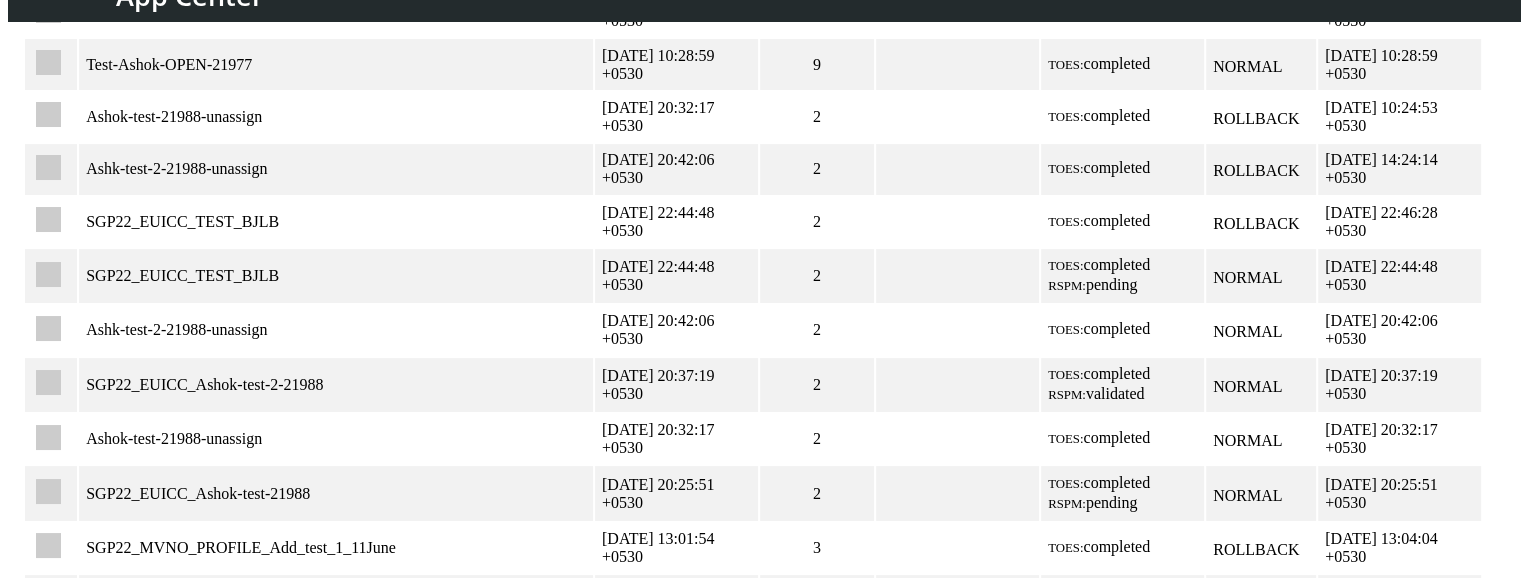 click on "Test-VKP-OPEN-21977-1   - Rerun" at bounding box center (336, -145) 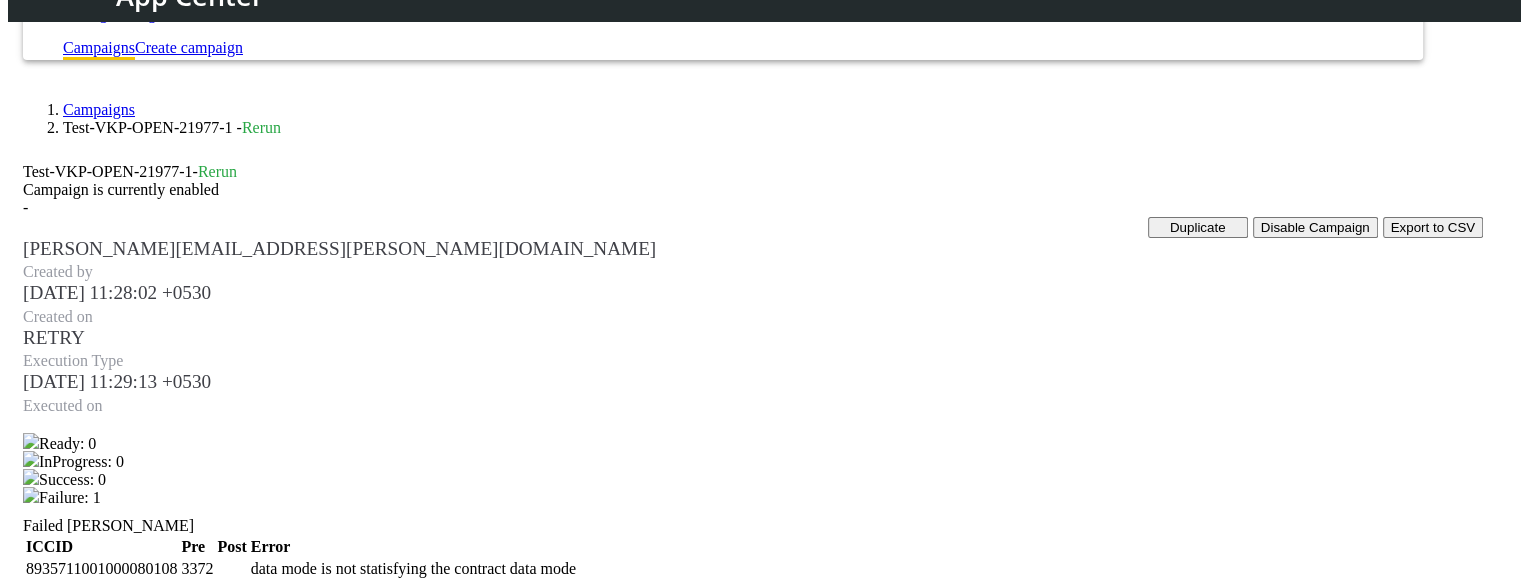 scroll, scrollTop: 0, scrollLeft: 0, axis: both 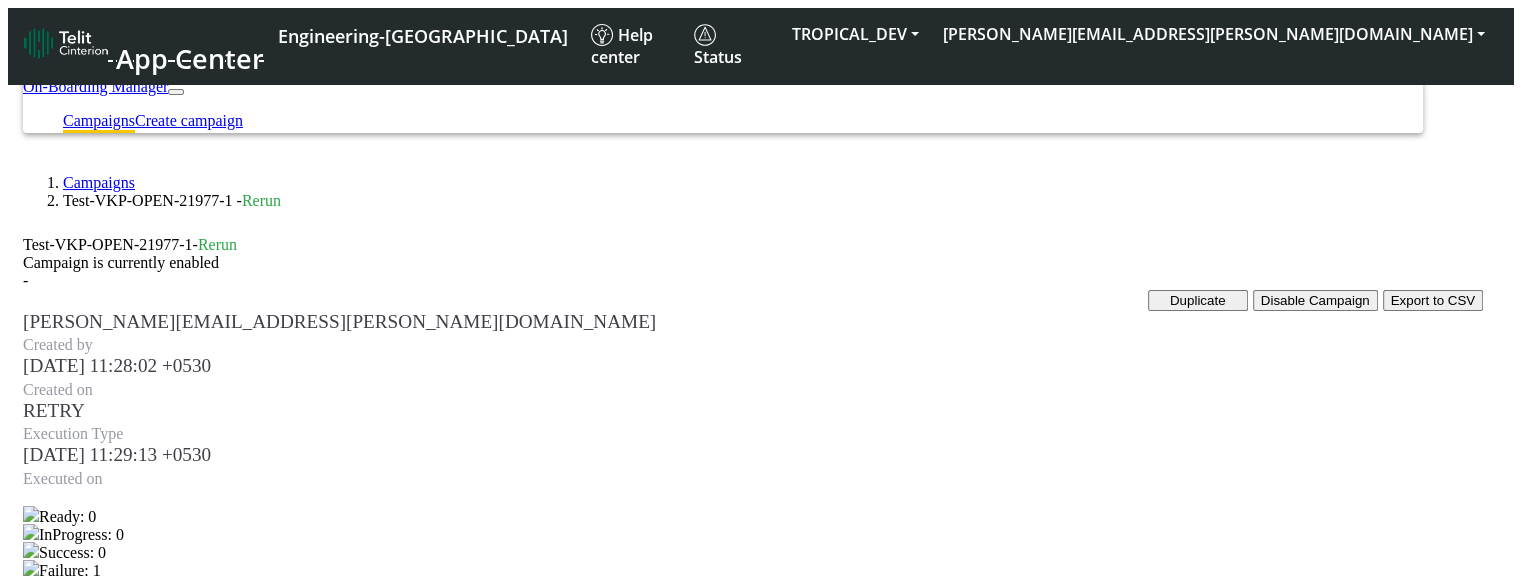 click on "Export to CSV" at bounding box center (1433, 300) 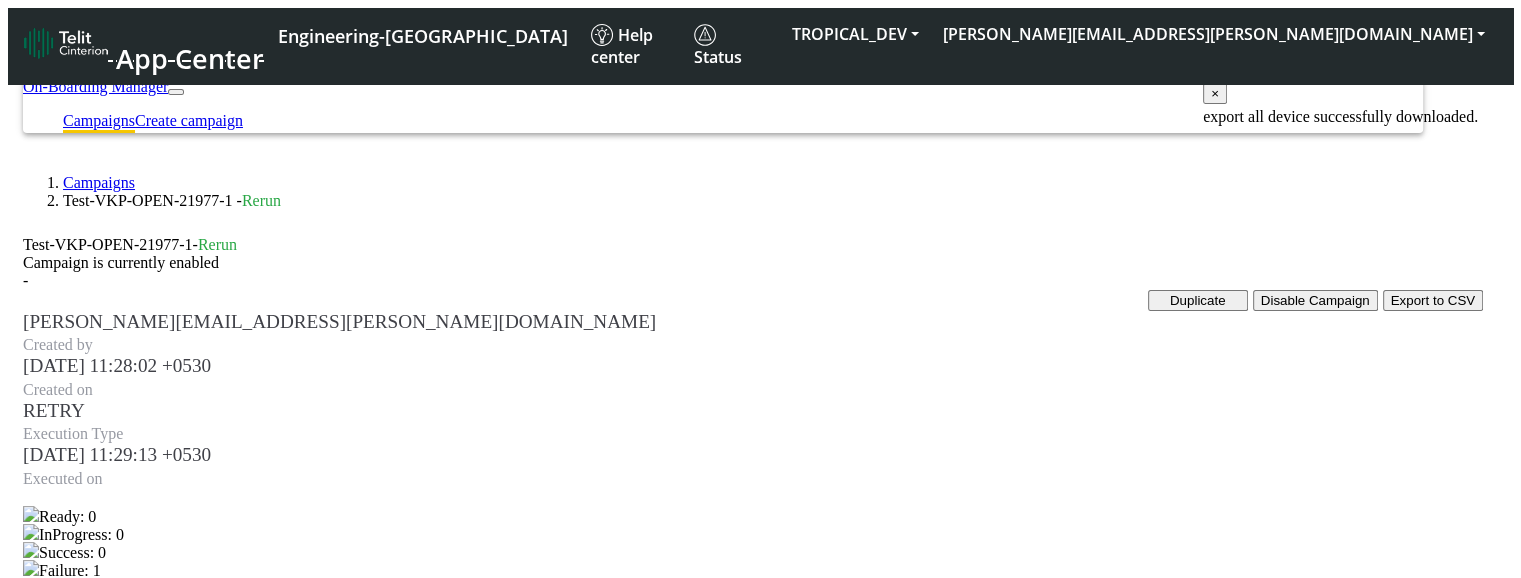 click on "Campaigns" 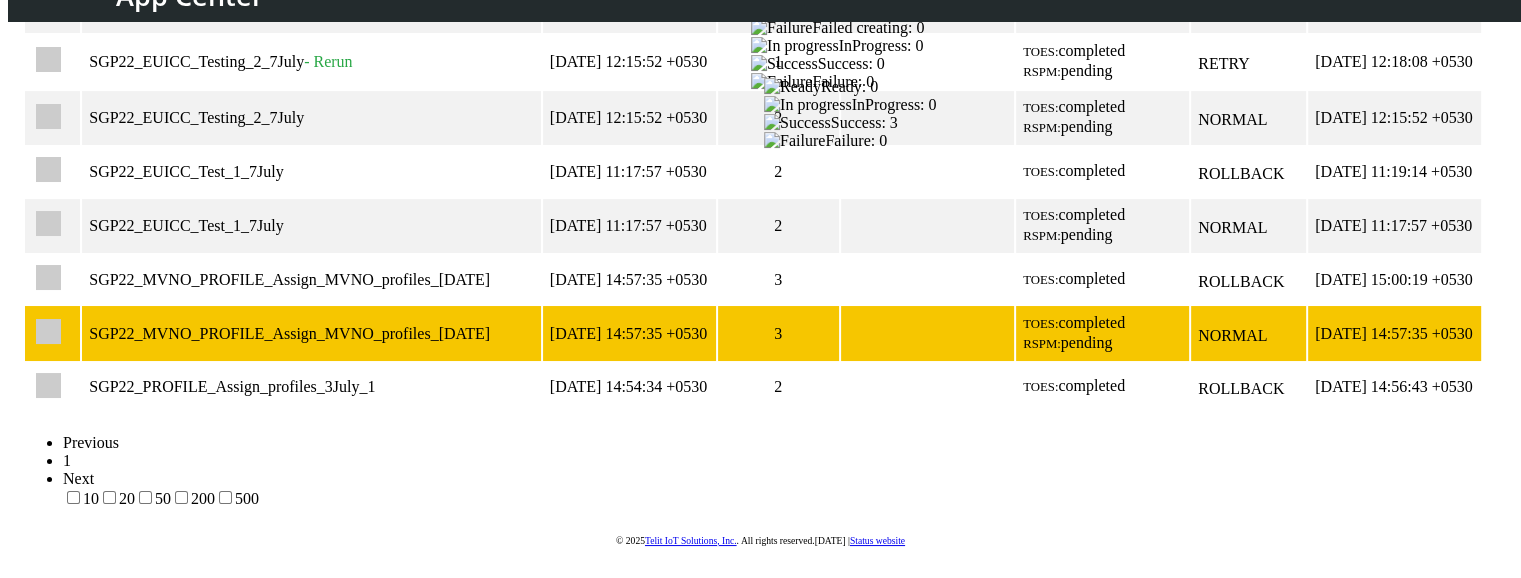 scroll, scrollTop: 497, scrollLeft: 0, axis: vertical 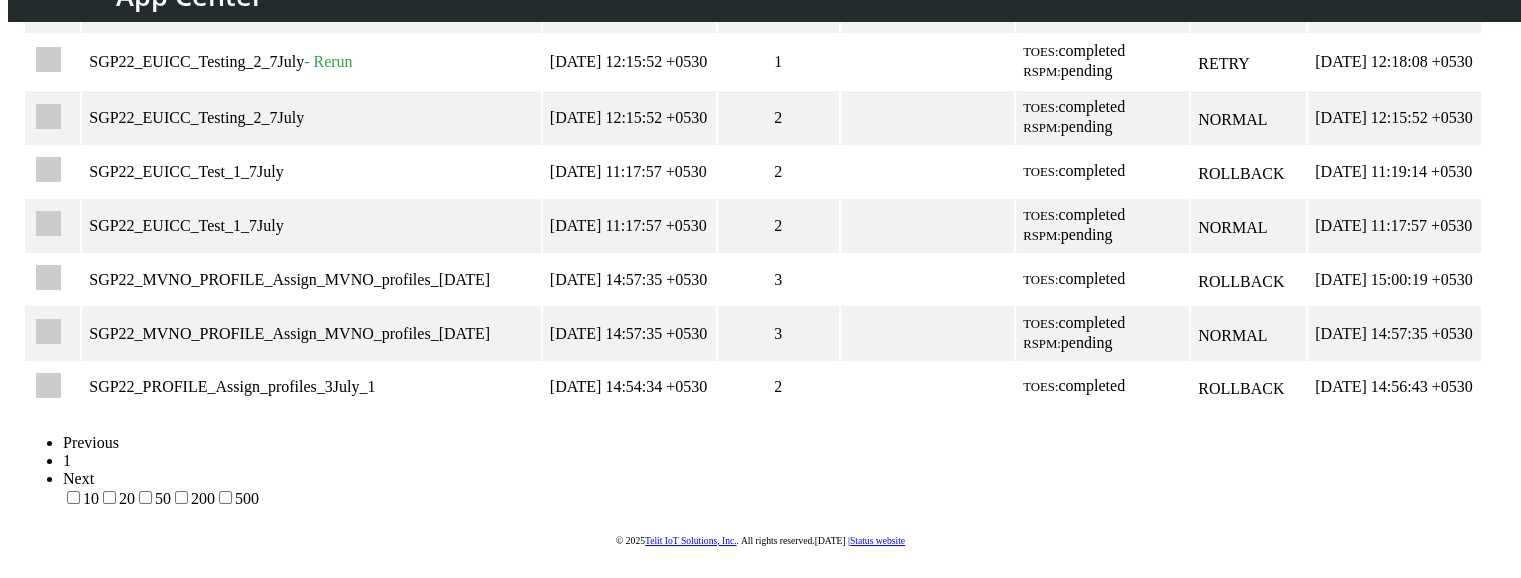 click on "50" 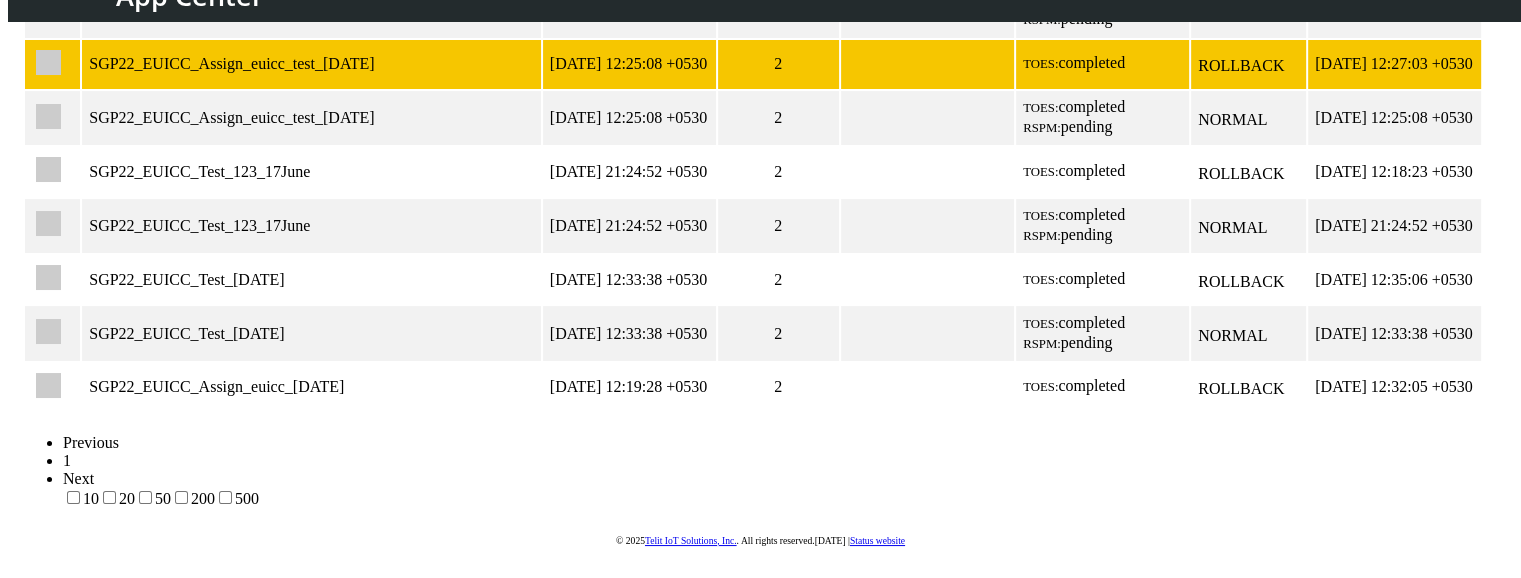 scroll, scrollTop: 3025, scrollLeft: 0, axis: vertical 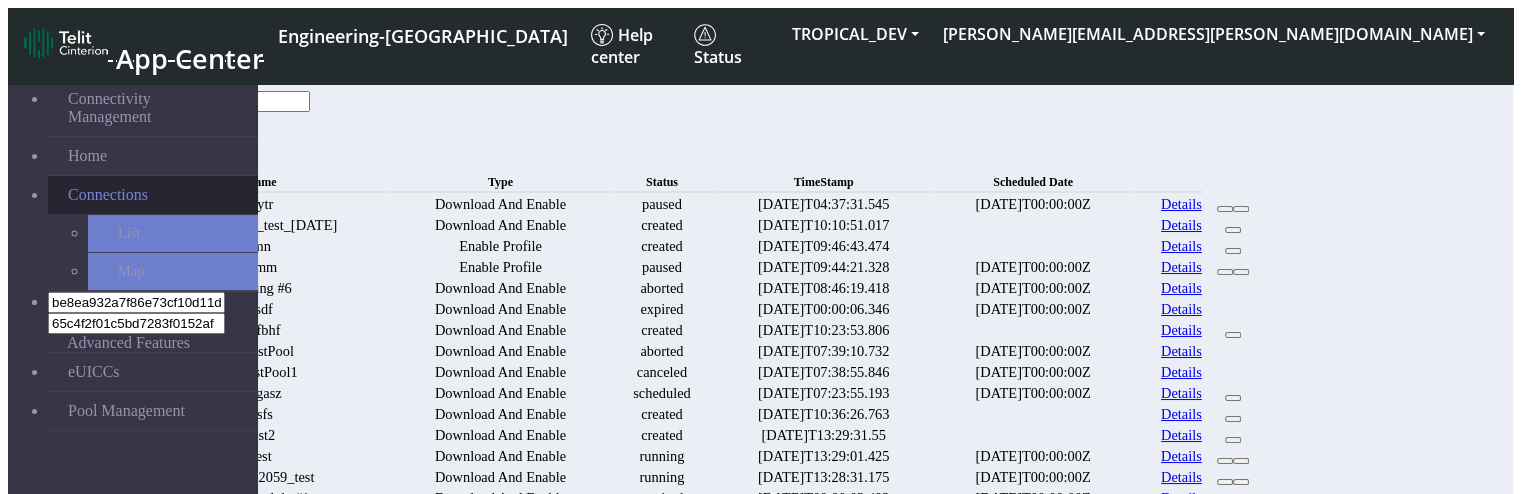 click on "Connections" at bounding box center [108, 195] 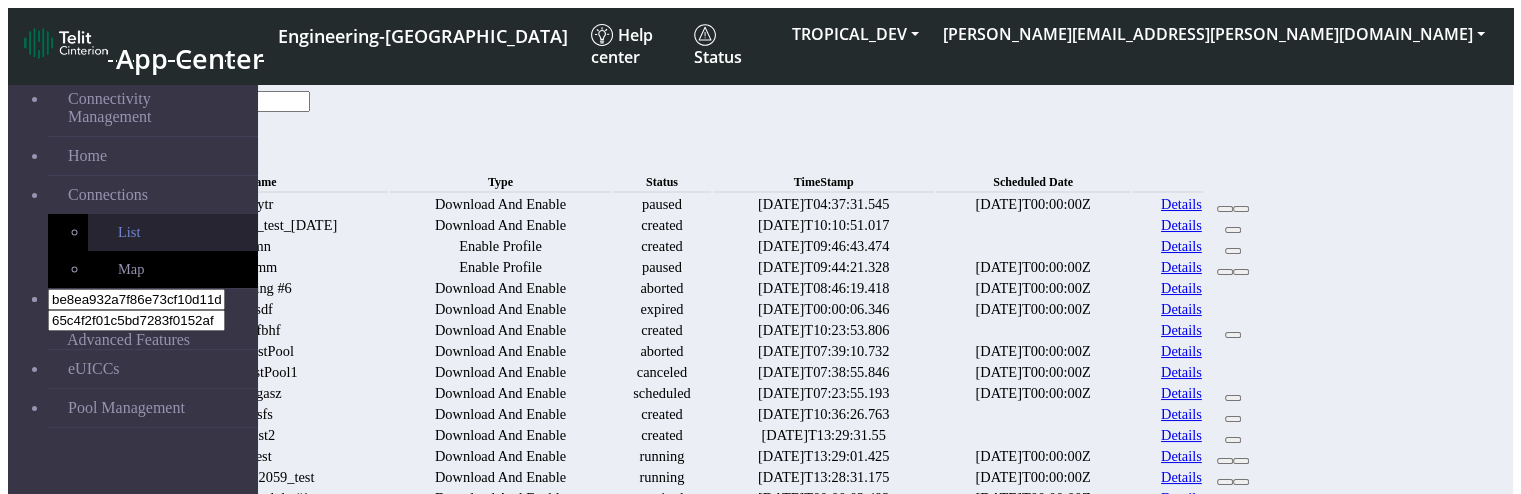 click on "List" at bounding box center (173, 232) 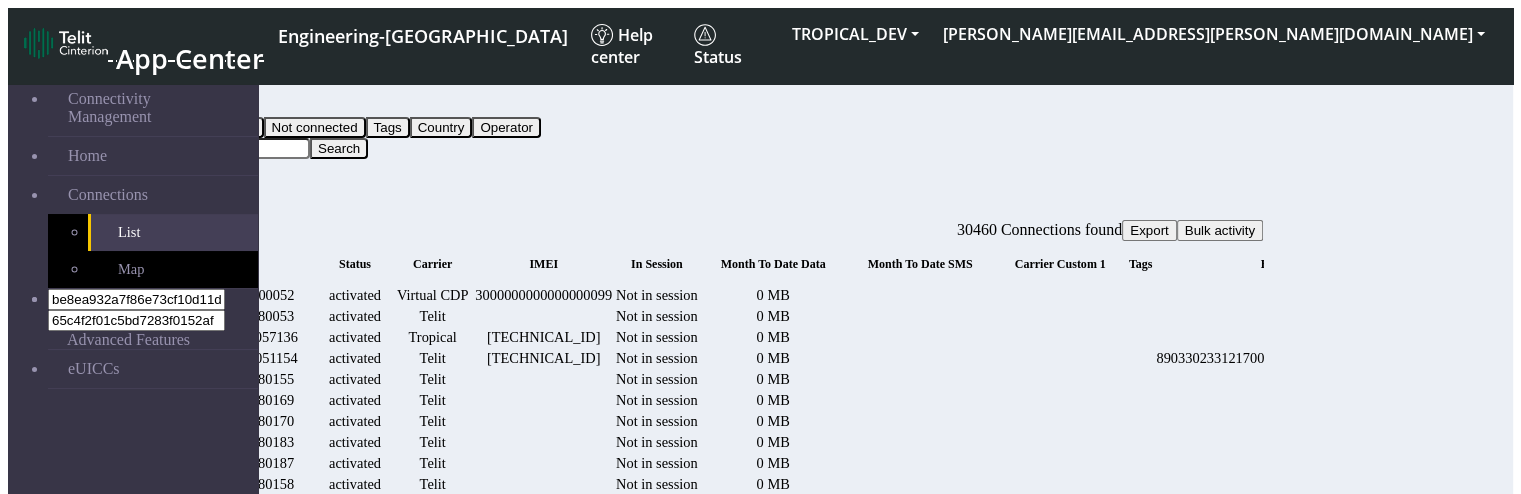 click on "Query" at bounding box center [159, 106] 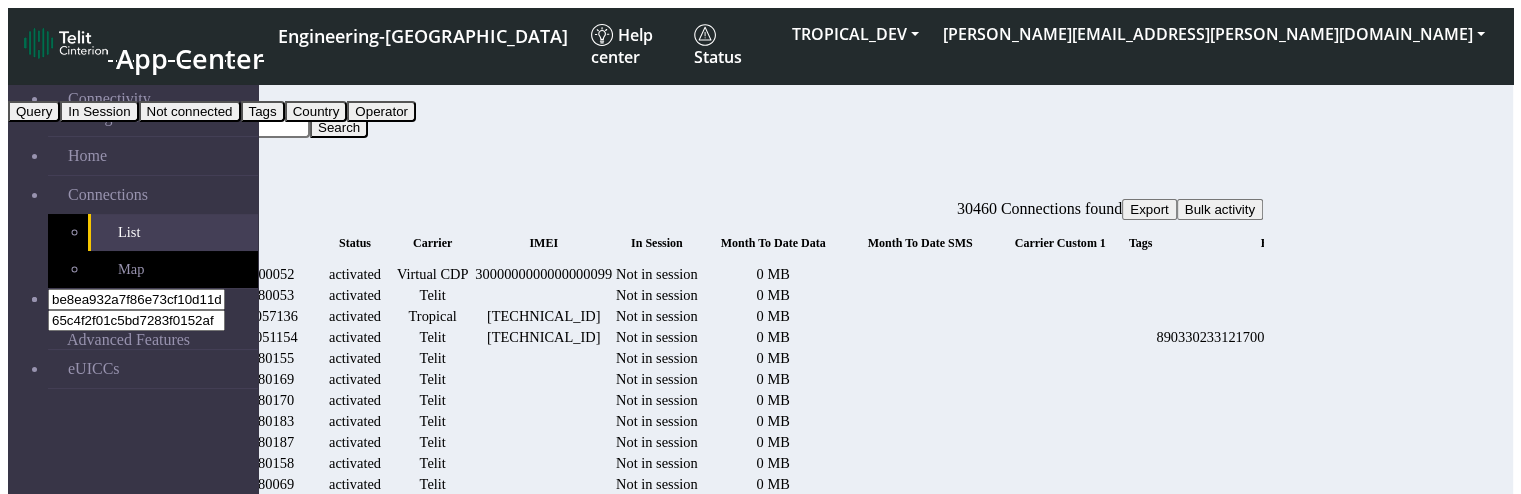 click on "In Session" 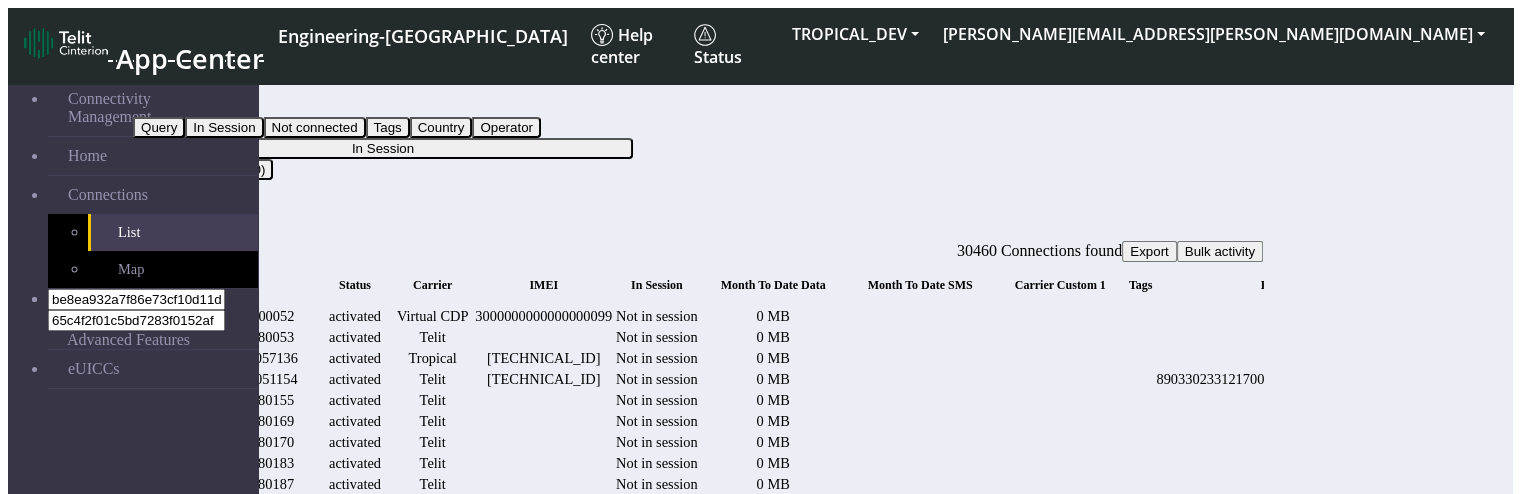 click on "In Session" 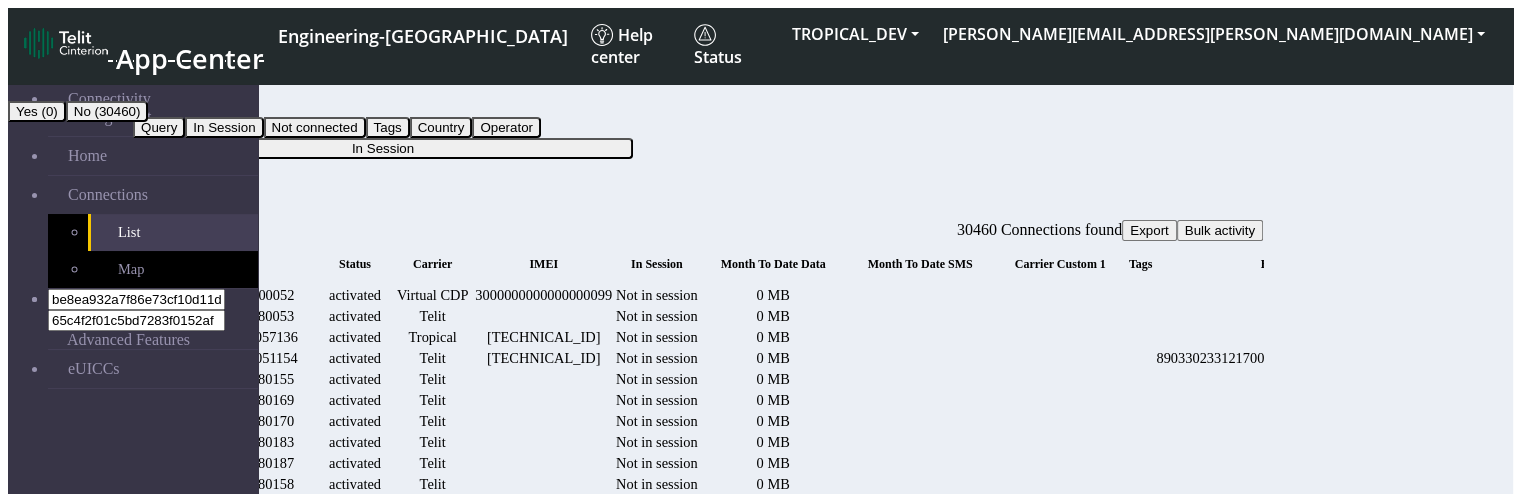 click on "Filter by   In Session         Query   In Session   Not connected   Tags   Country   Operator   In Session   Yes (0)   No (30460)" 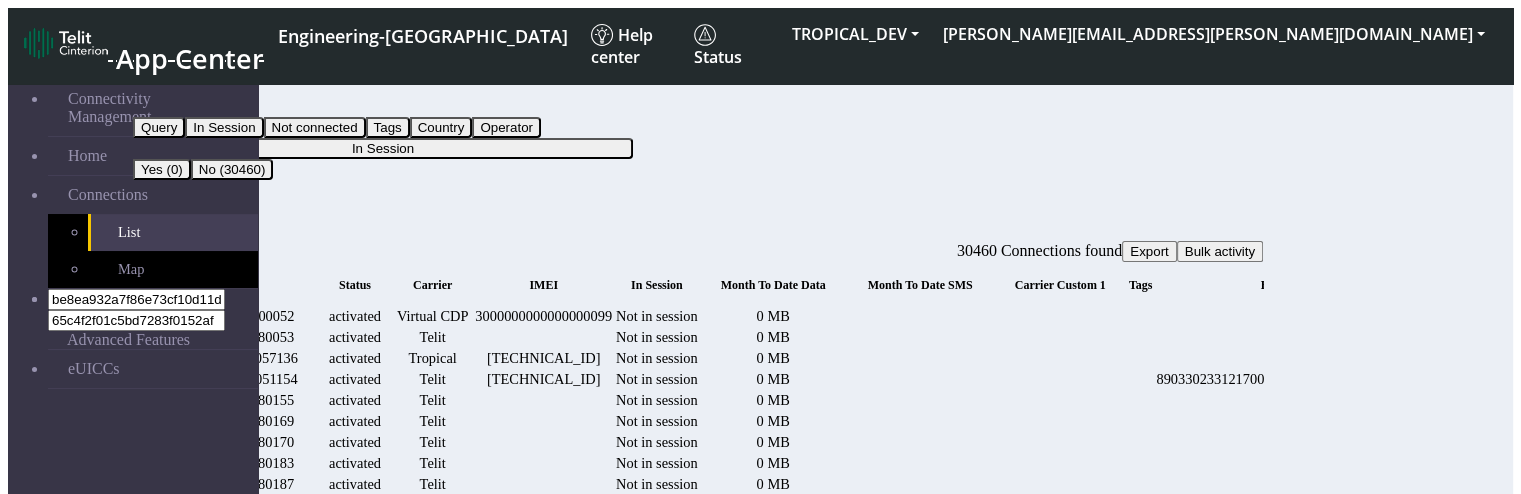 click on "In Session" at bounding box center [172, 106] 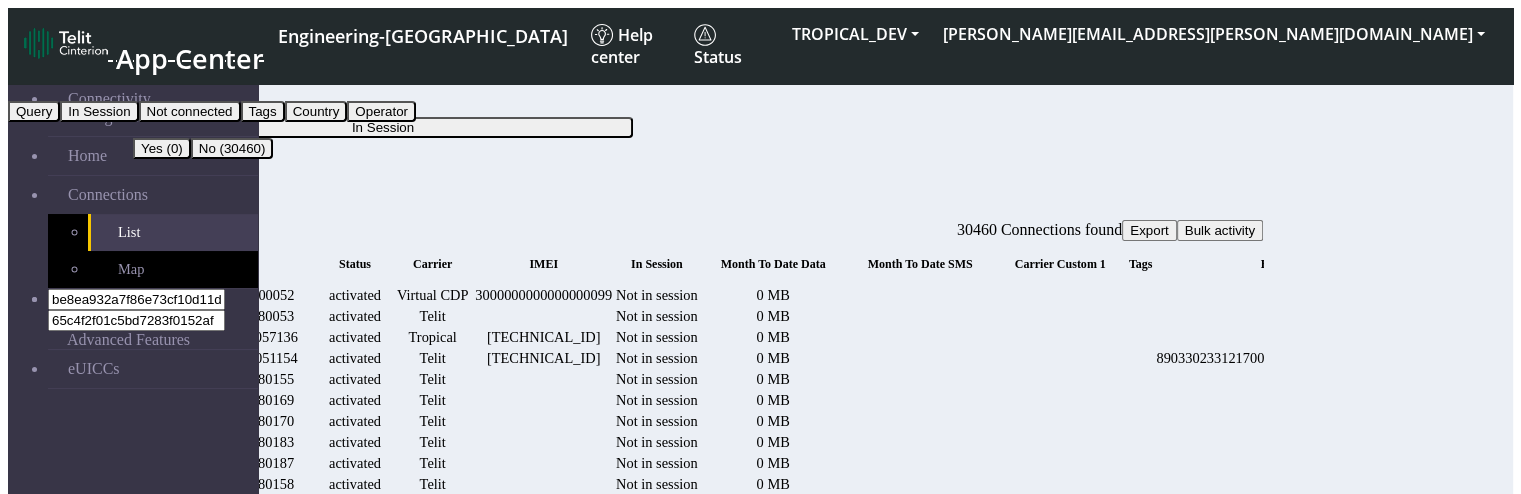 click on "Not connected" 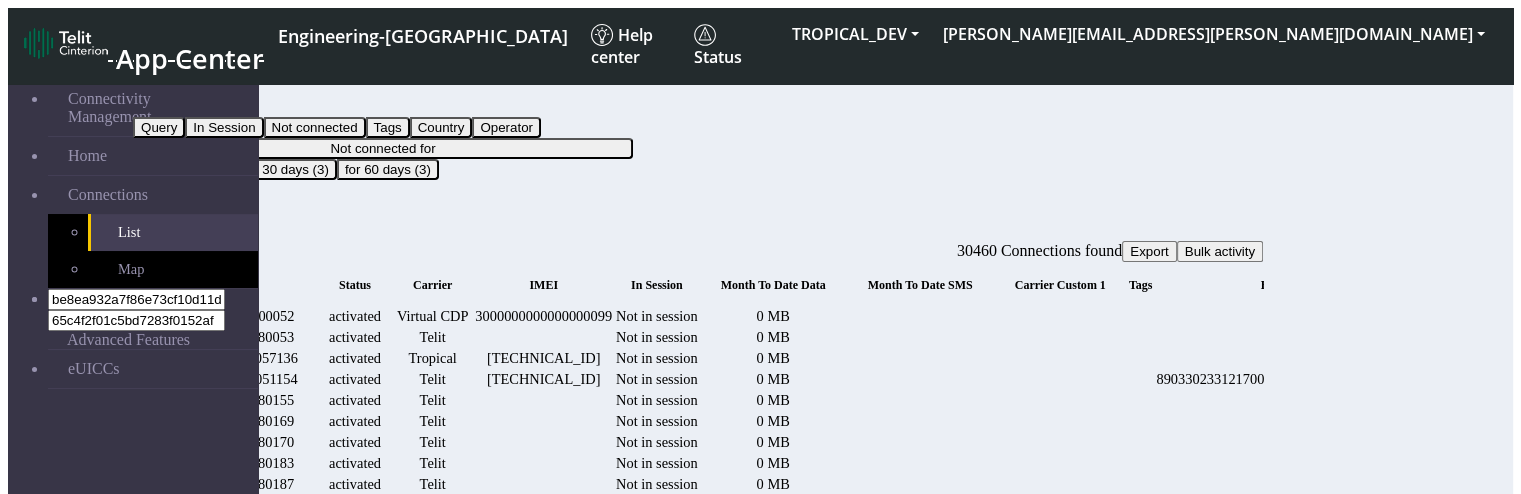 click on "Not connected" at bounding box center [184, 106] 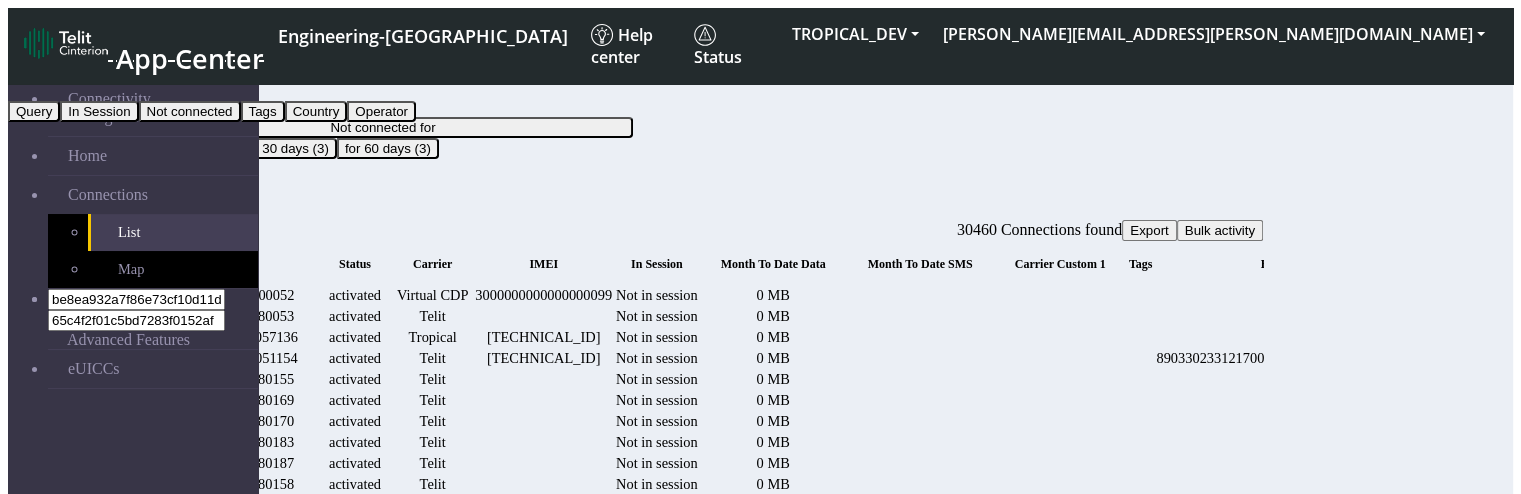 click on "Tags" 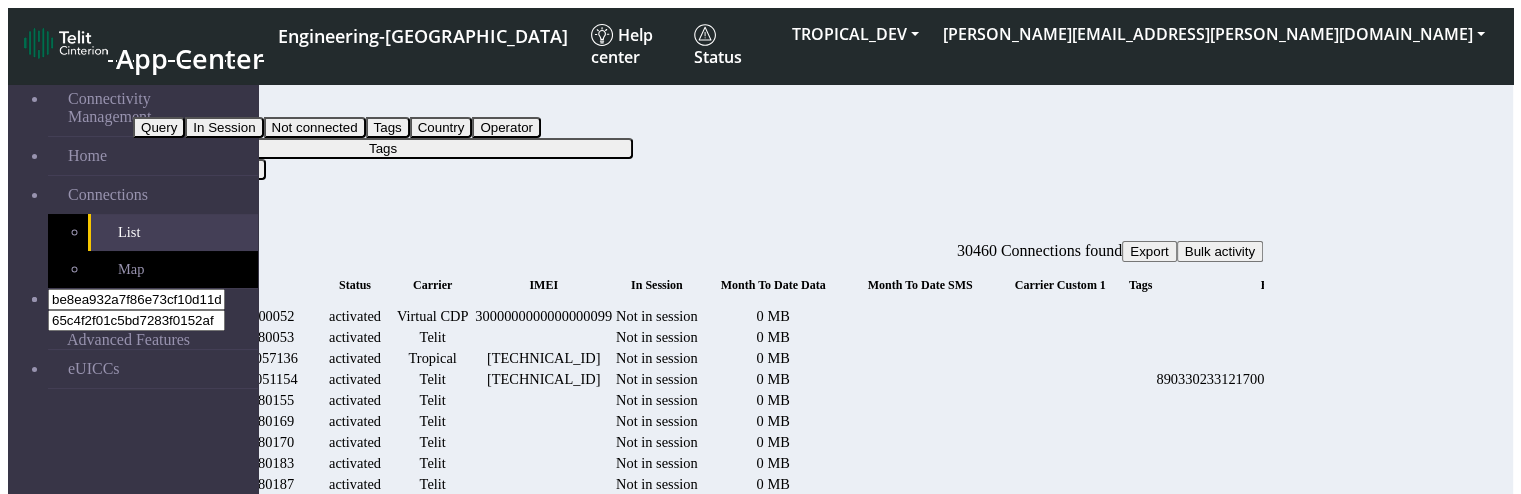 click on "Tags" at bounding box center (155, 106) 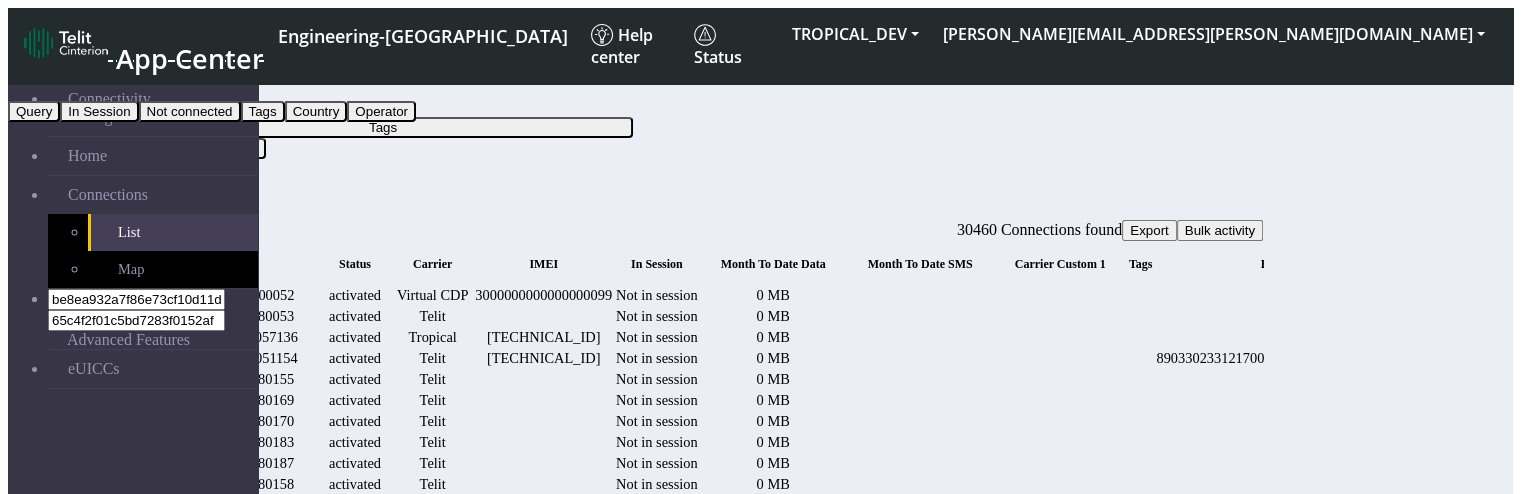 click on "Query" 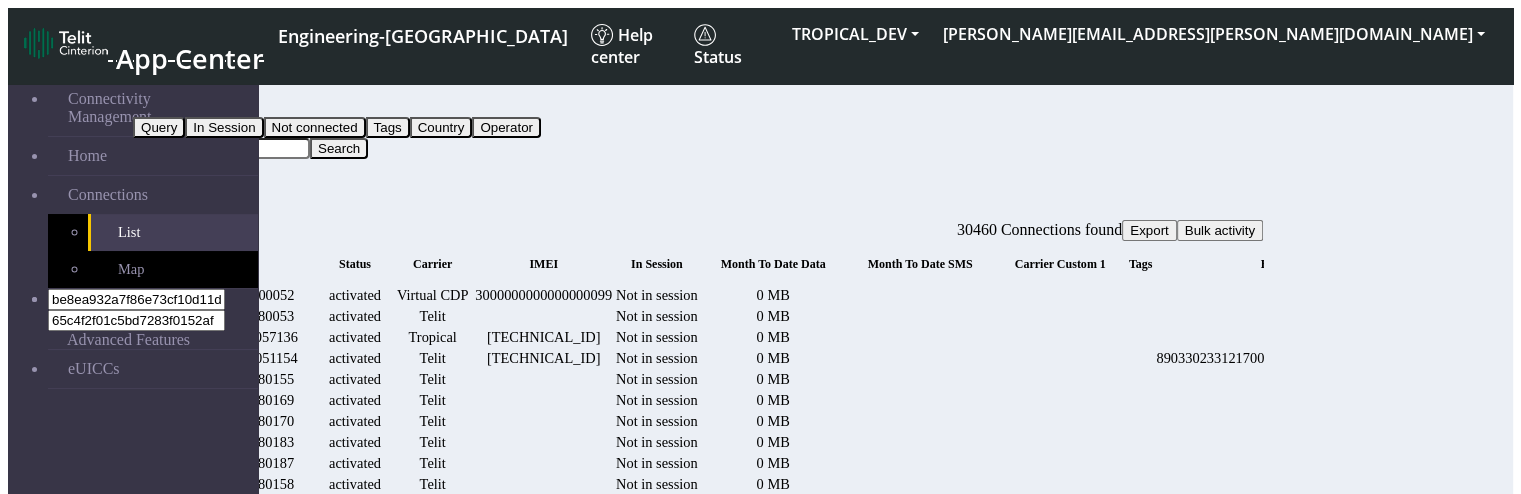 click on "Connectivity Management   Home  Connections List Map be8ea932a7f86e73cf10d11d4f727ce3 65c4f2f01c5bd7283f0152af  Advanced Features   eUICCs   © 2025  Telit IoT Solutions, Inc. .  All rights reserved. 01.09.00 Filter by  Query          Query   In Session   Not connected   Tags   Country   Operator   Search   Connections   30460 Connections found  Export Bulk activity ICCID Status Carrier IMEI In Session Month To Date Data Month To Date SMS Carrier Custom 1 Tags EID Shared With  1000000000000000052   activated  Virtual CDP 3000000000000000099 Not in session  0 MB Detail  8935711001000080053   activated  Telit Not in session  0 MB 1_ORGROOT, 58C9402A7094411C97325D076, AB506, ANTHONY_TEST, ALESSANDRO, TMOBILE, TROPICAL_NICK, TMOBILE-DUP, TROPICAL_TEST_SMSC Detail  89358151000000057136   activated  Tropical 359205100042623 Not in session  0 MB Detail  89358151000000051154   activated  Telit 359206100879733 Not in session  0 MB 89033023312170000000005421143800 Detail  8935711001000080155   activated  Telit  0 MB 1" 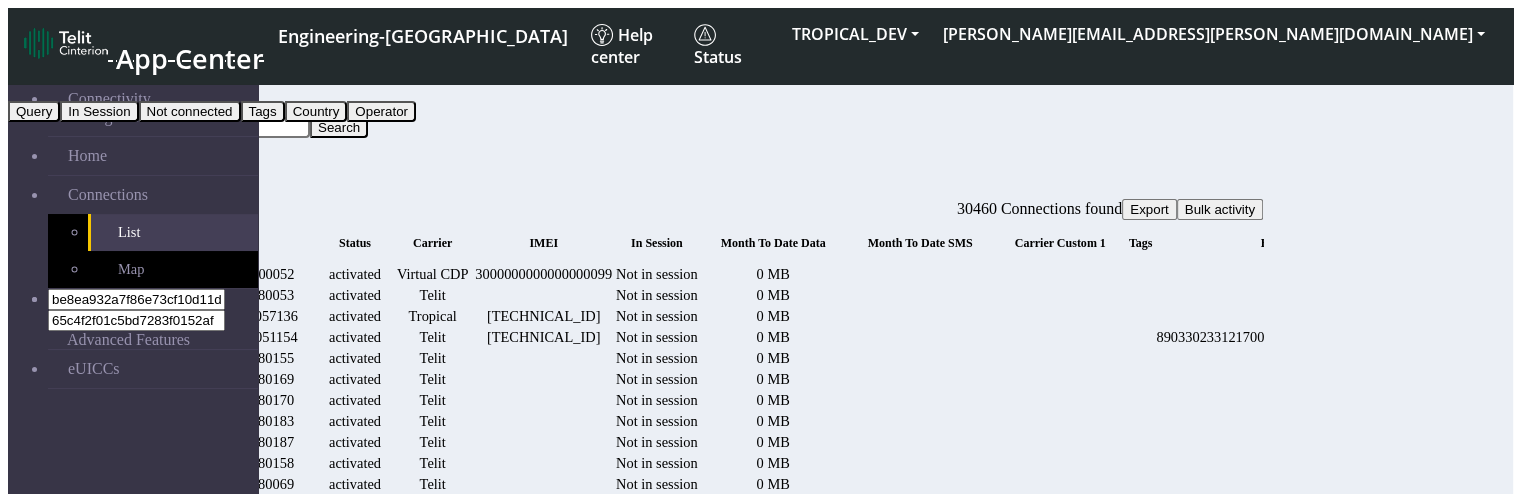 click on "In Session" 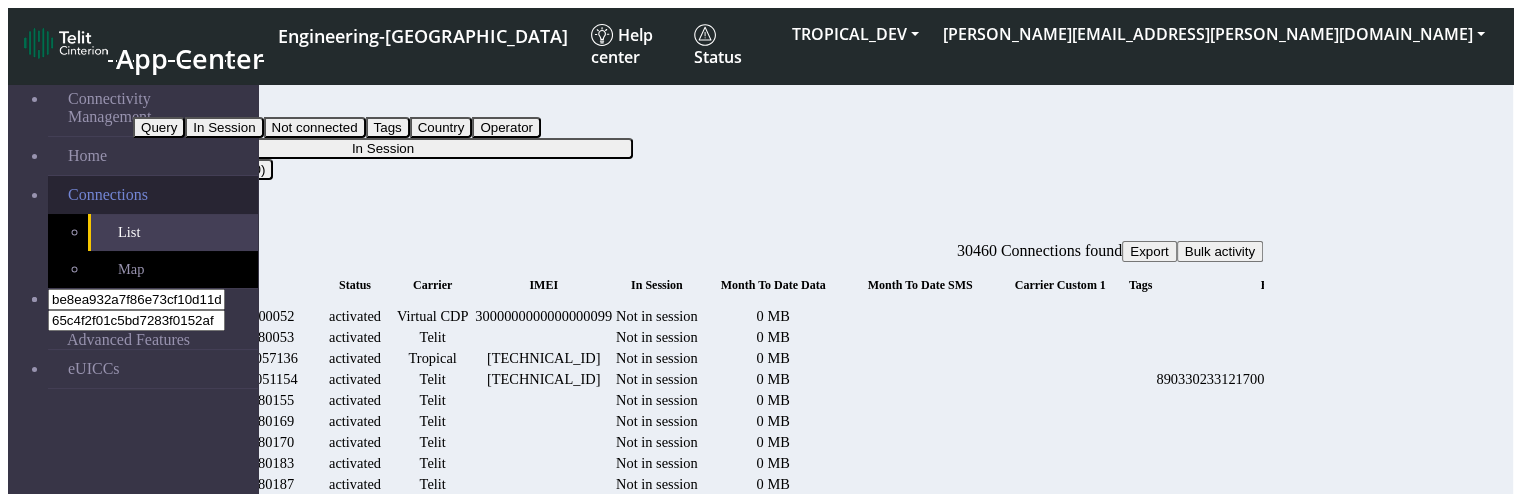 click on "Connections" at bounding box center [153, 195] 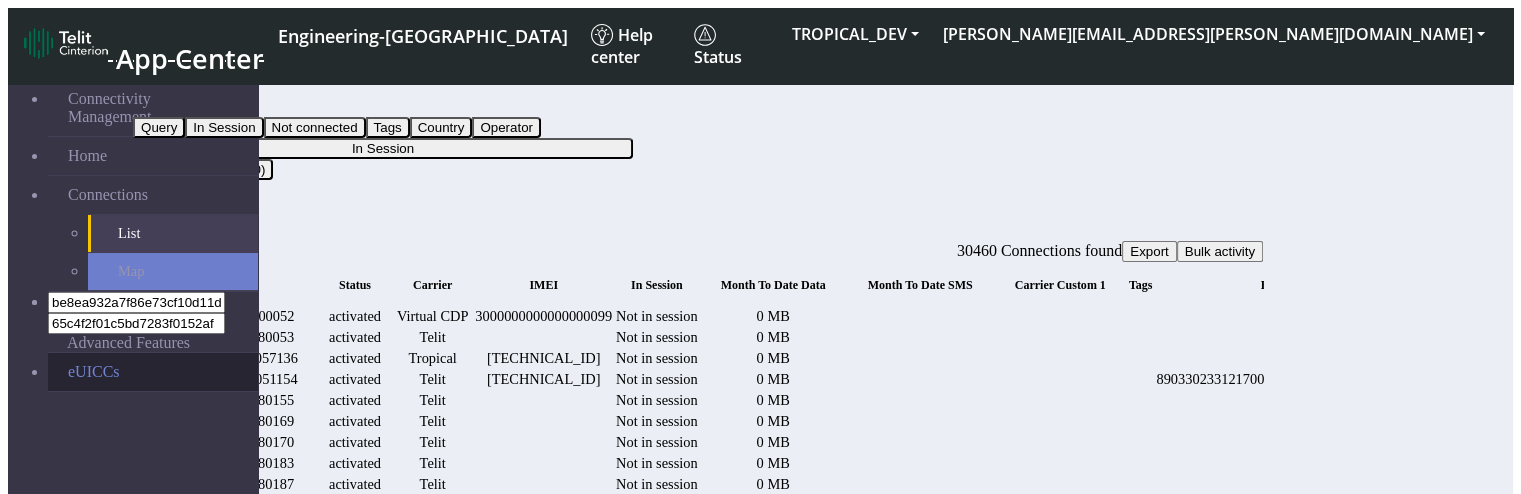 click on "eUICCs" at bounding box center (153, 372) 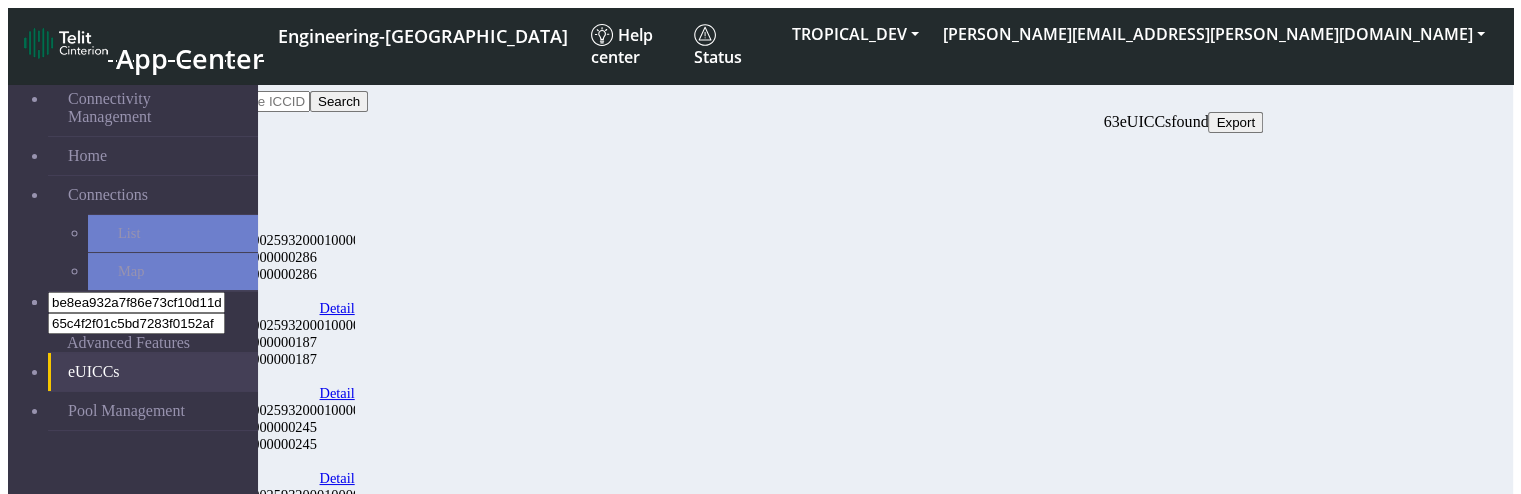 click at bounding box center (221, 101) 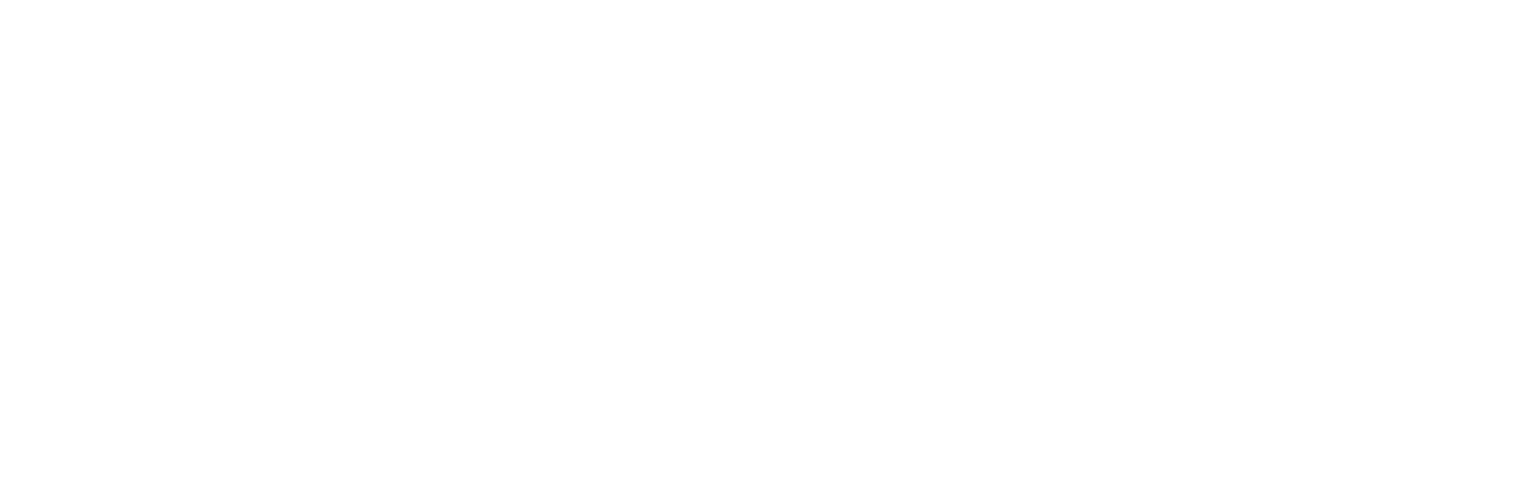 scroll, scrollTop: 0, scrollLeft: 0, axis: both 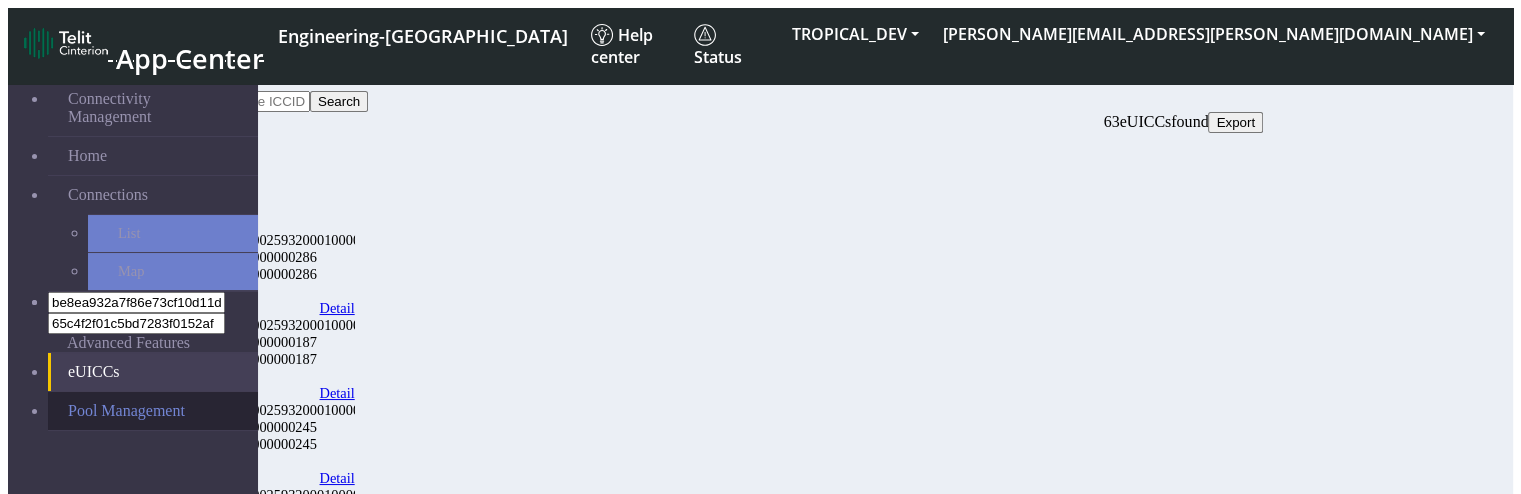 click on "Pool Management" at bounding box center (153, 411) 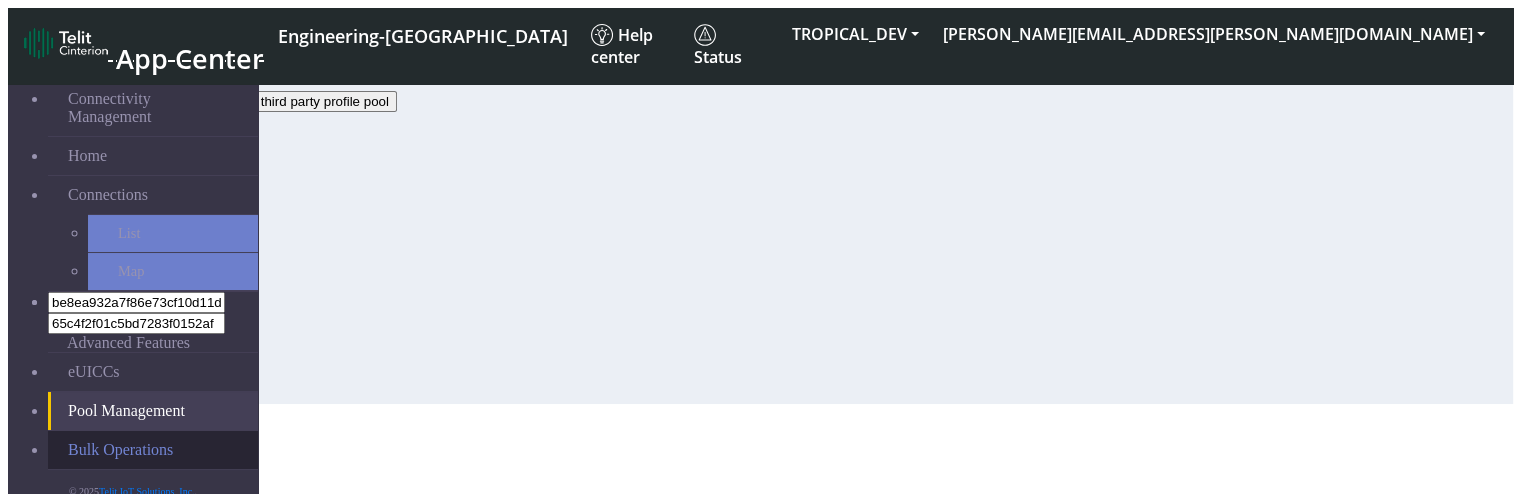 click on "Bulk Operations" at bounding box center (153, 450) 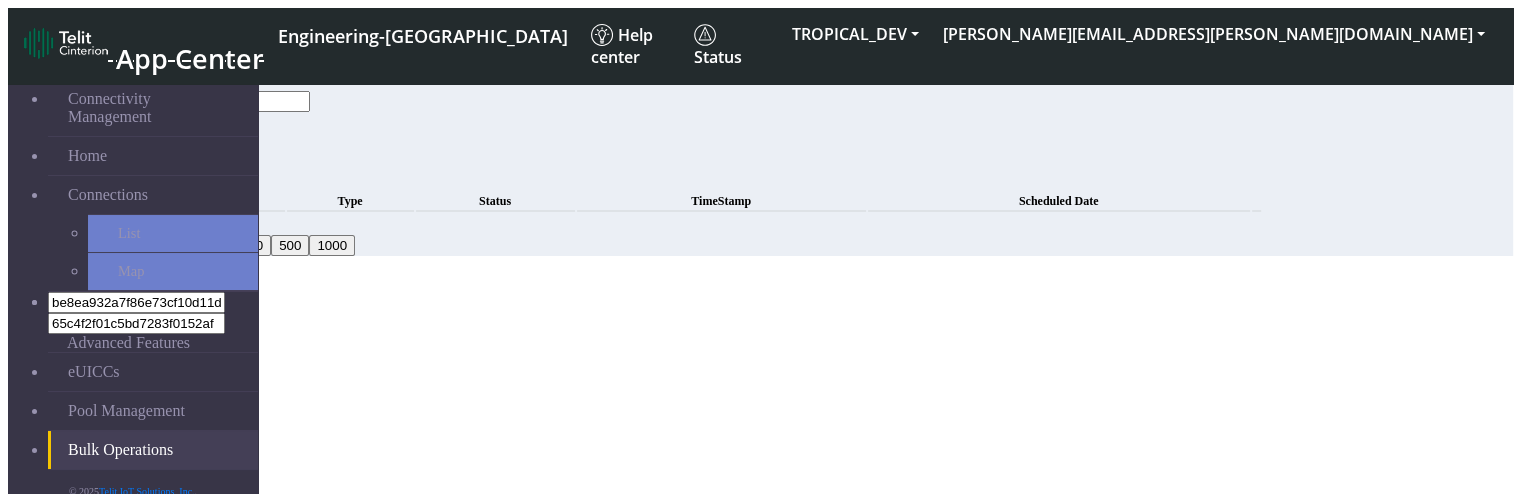 click on "status Add Enable" 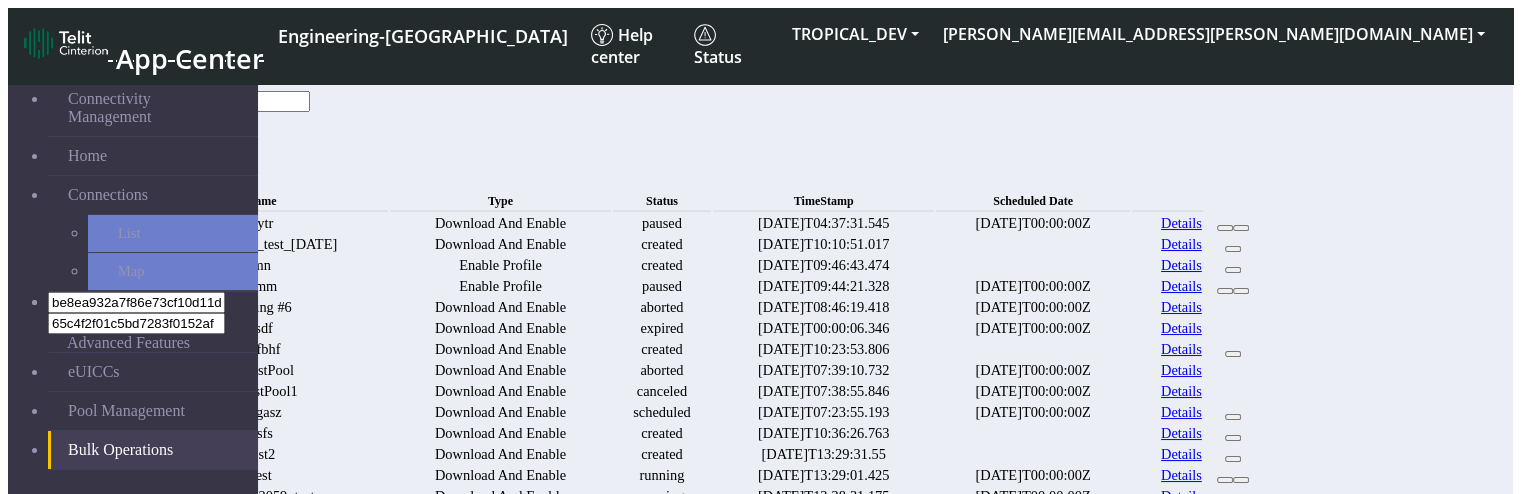 click on "Bulk Operations  Type Add Enable status Add Enable Search New" 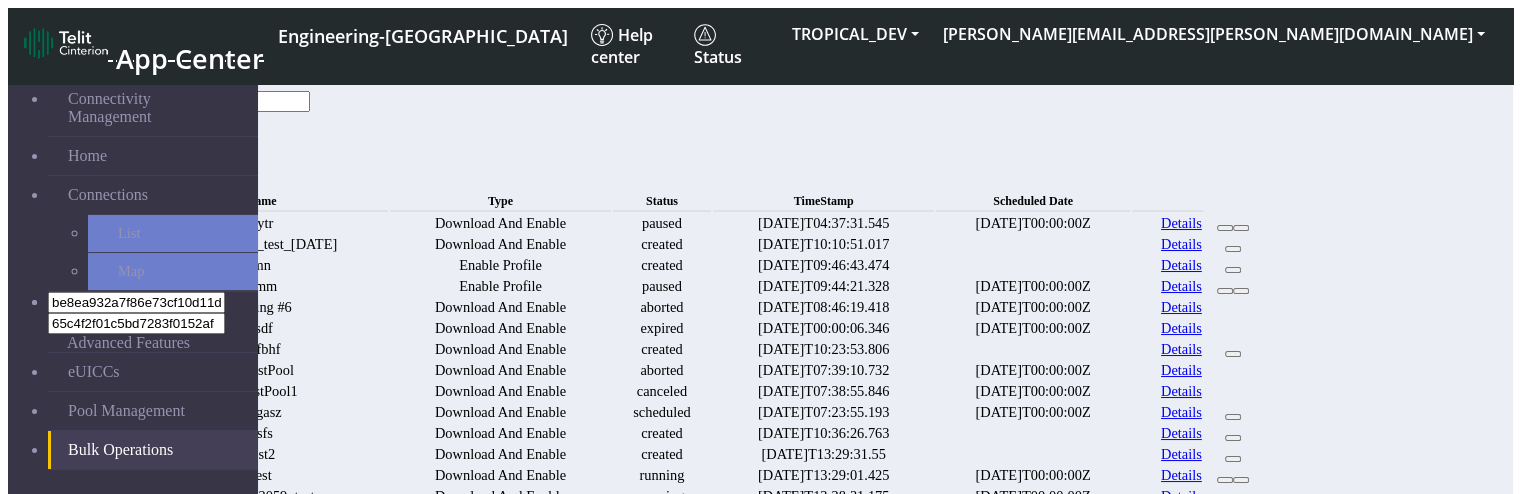 click on "Type Add Enable" 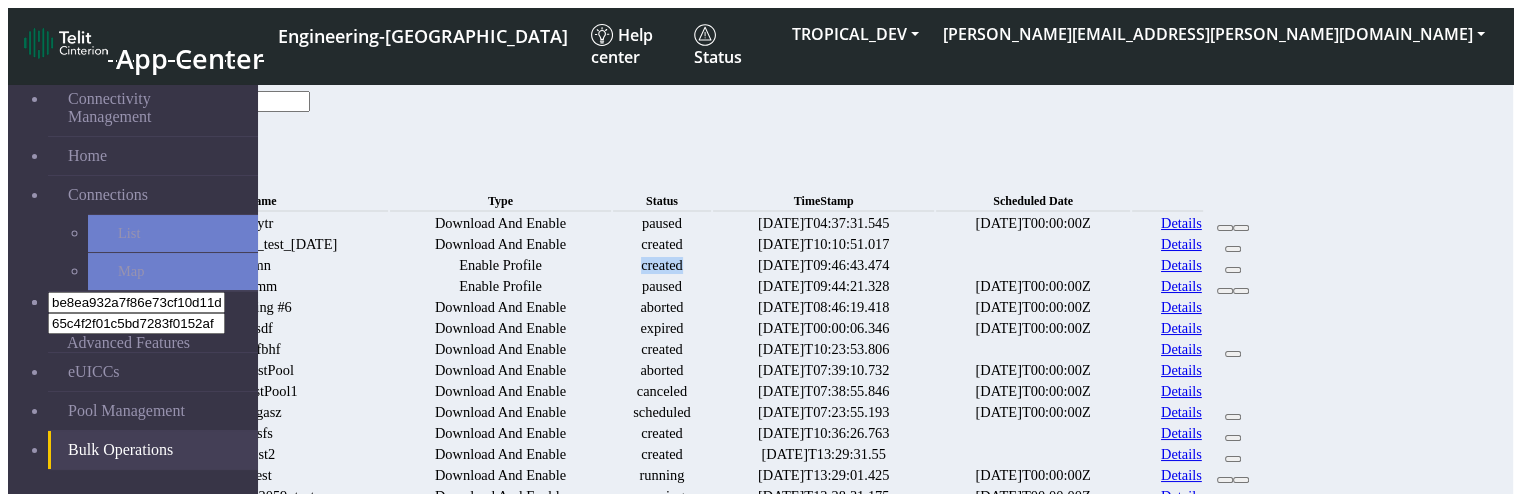 click on "created" at bounding box center (662, 265) 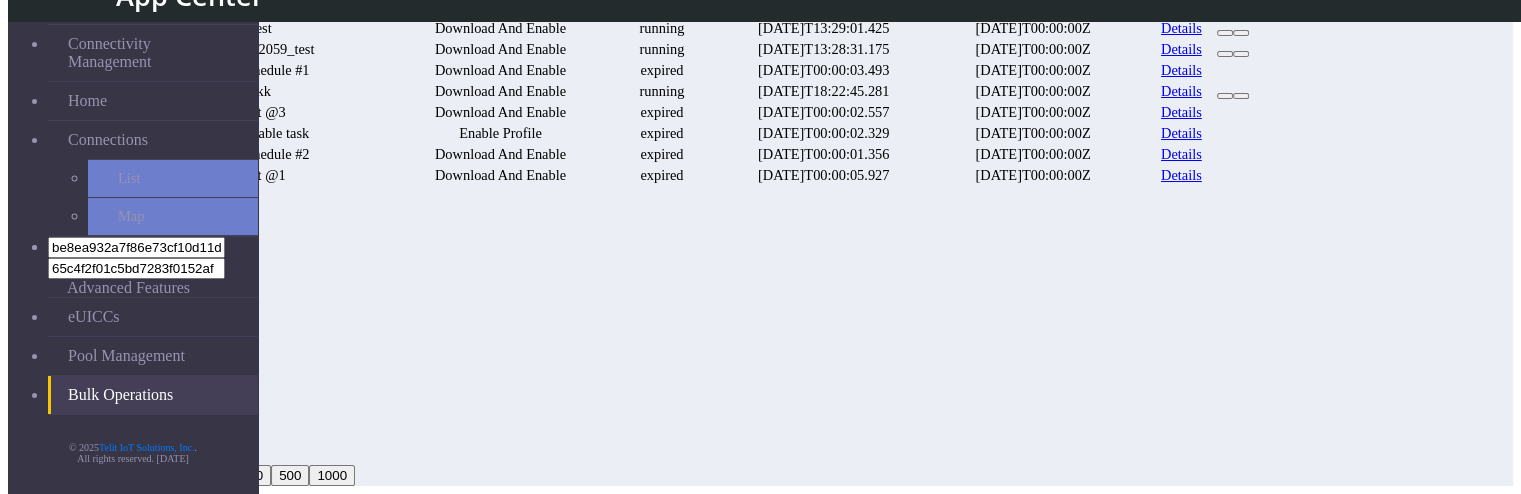 scroll, scrollTop: 500, scrollLeft: 0, axis: vertical 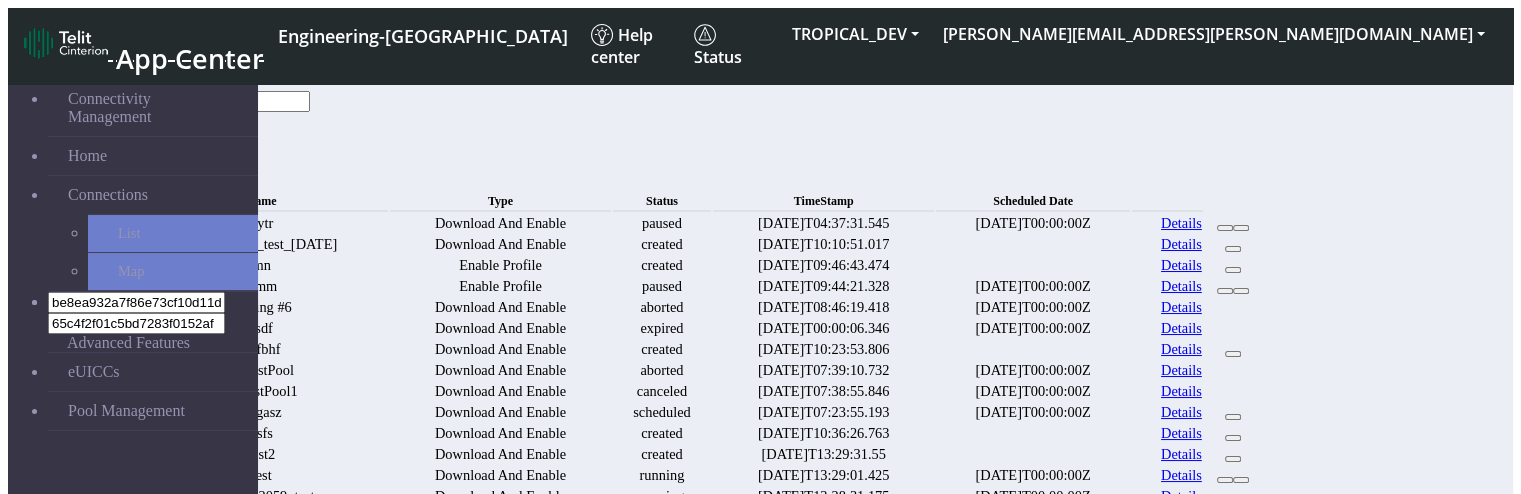 click on "status RUNNING PAUSED SCHEDULED CREATED Enable" 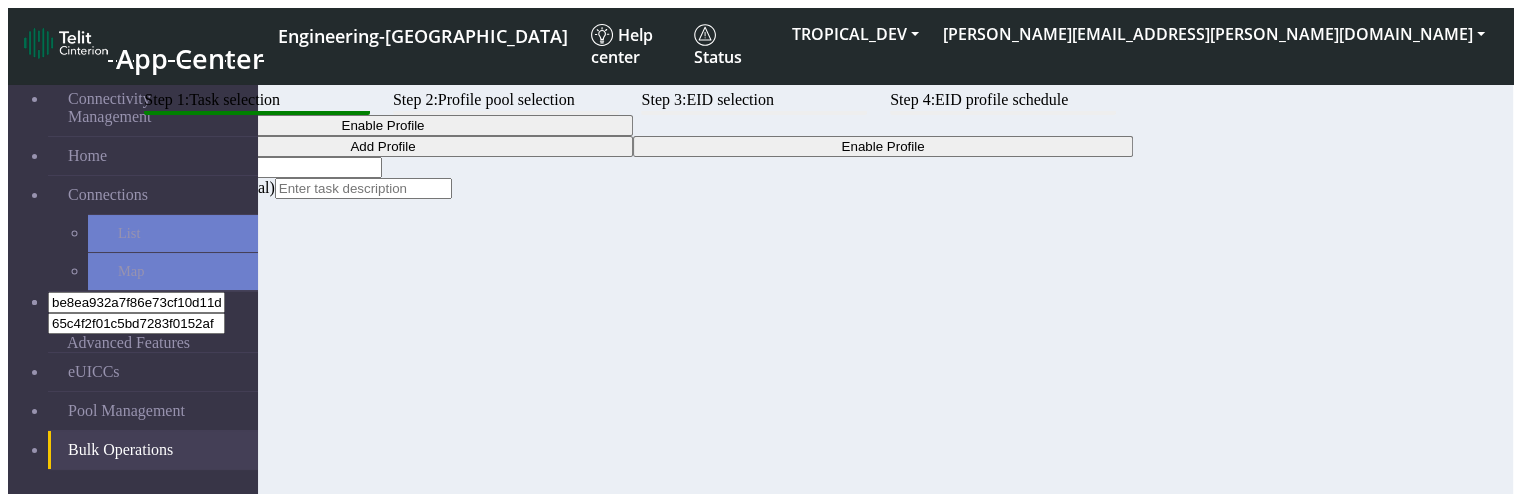 click on "Bulk Operations" at bounding box center [120, 450] 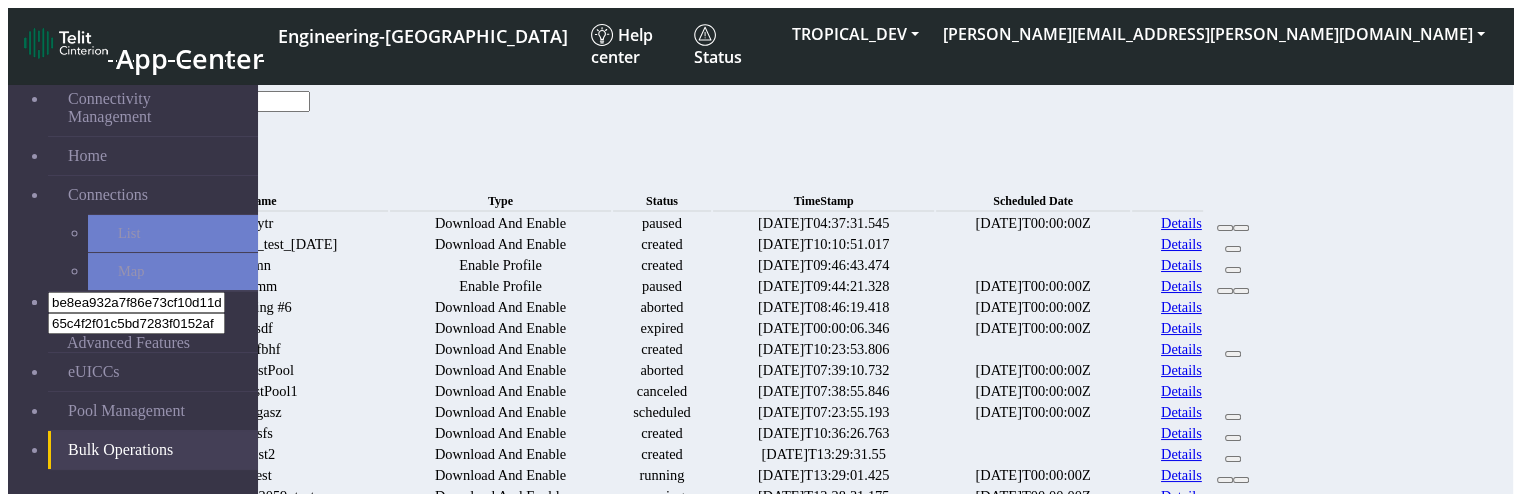 click on "Bulk Operations" at bounding box center [153, 450] 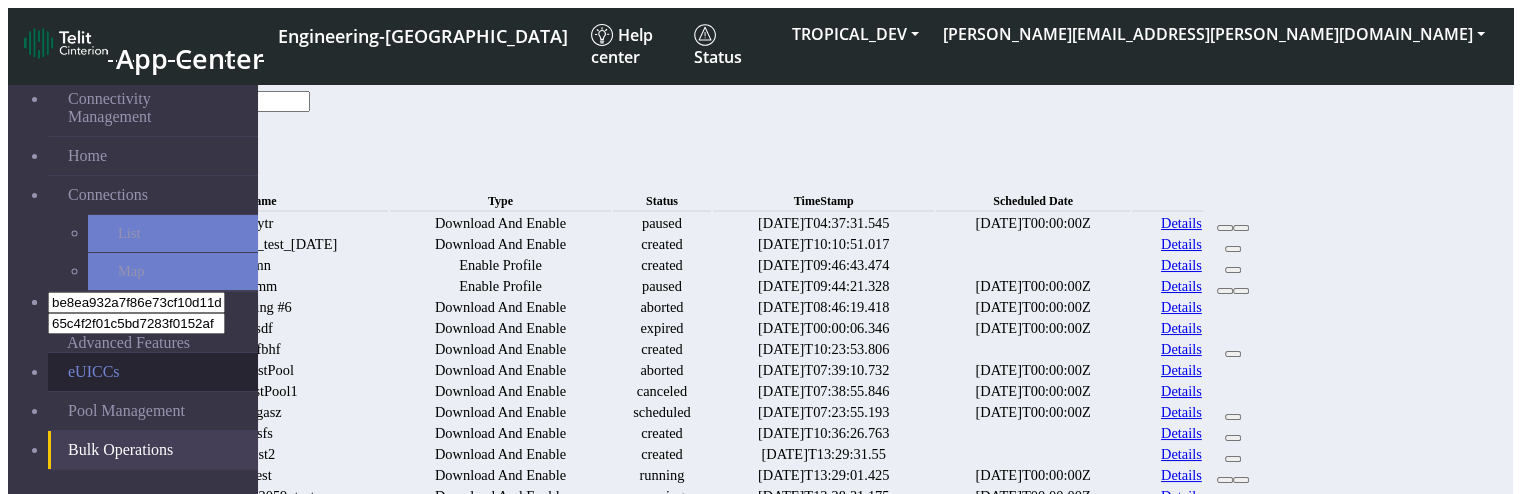 click on "eUICCs" at bounding box center (153, 372) 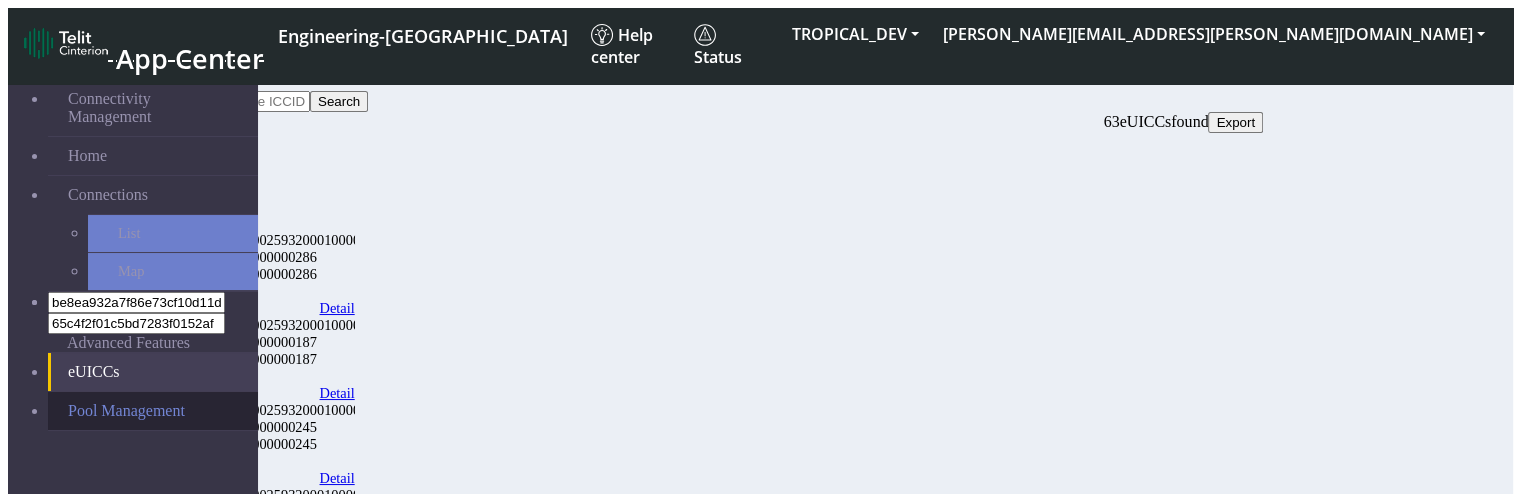 click on "Pool Management" at bounding box center [153, 411] 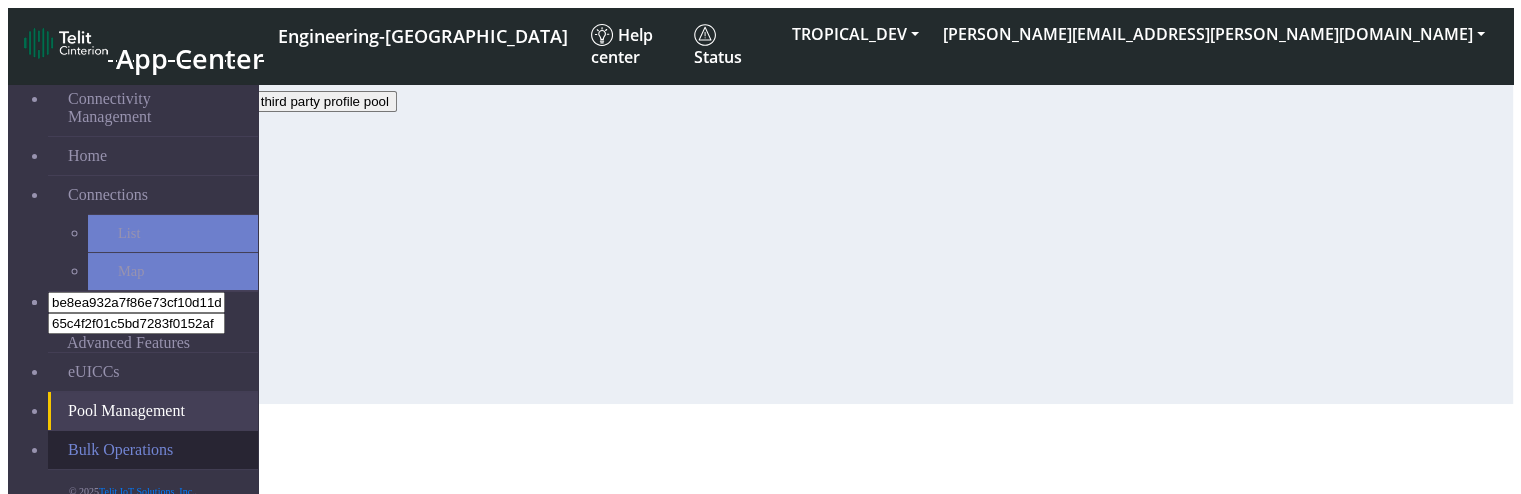 click on "Bulk Operations" at bounding box center [120, 450] 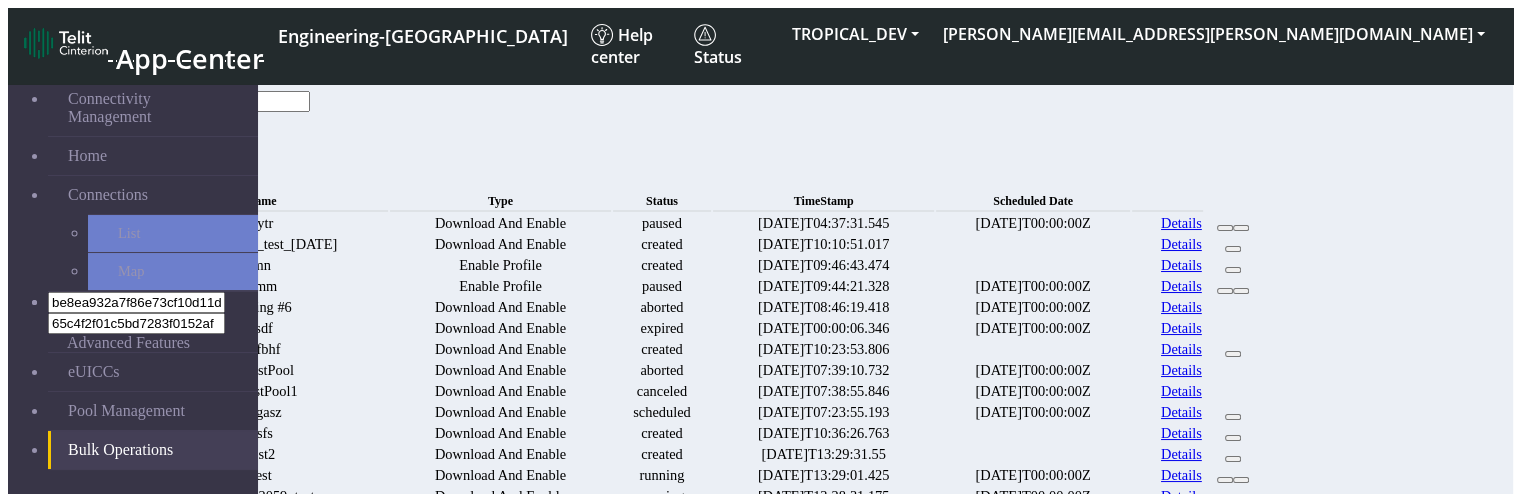 click on "Bulk Operations" at bounding box center [120, 450] 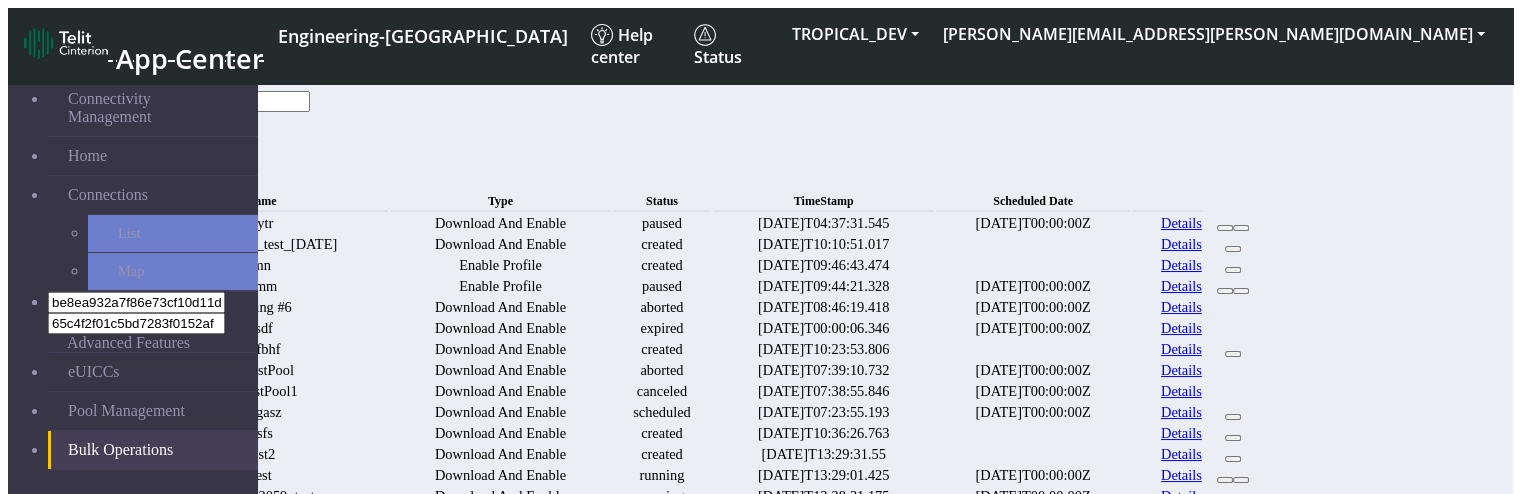 click on "status RUNNING PAUSED SCHEDULED CREATED Enable" 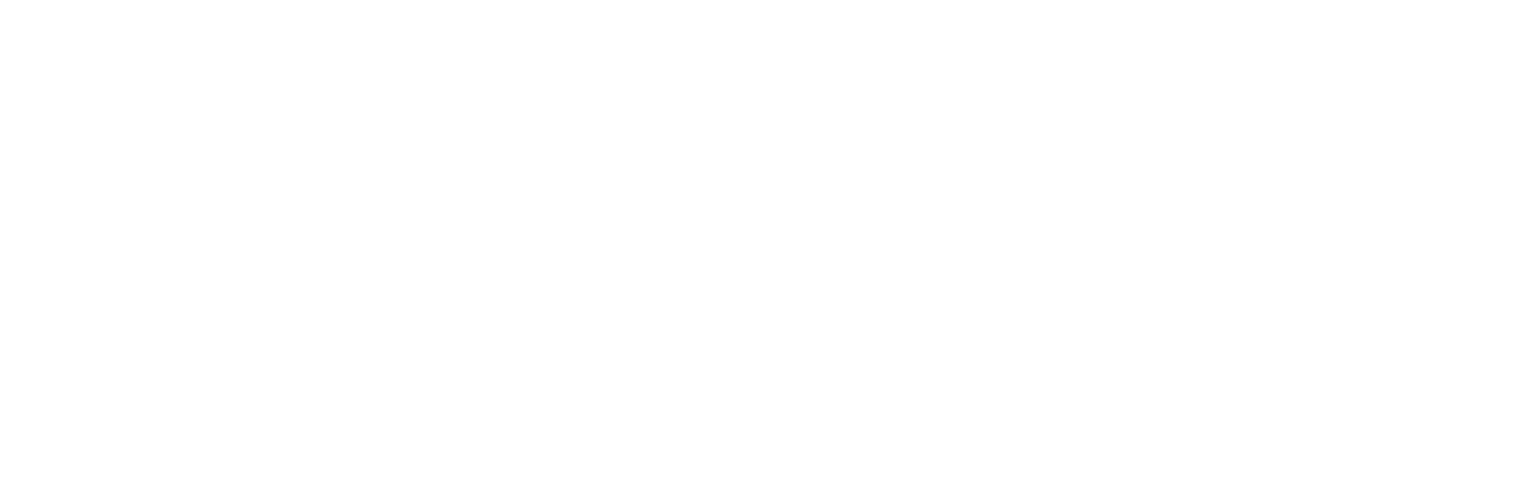 scroll, scrollTop: 0, scrollLeft: 0, axis: both 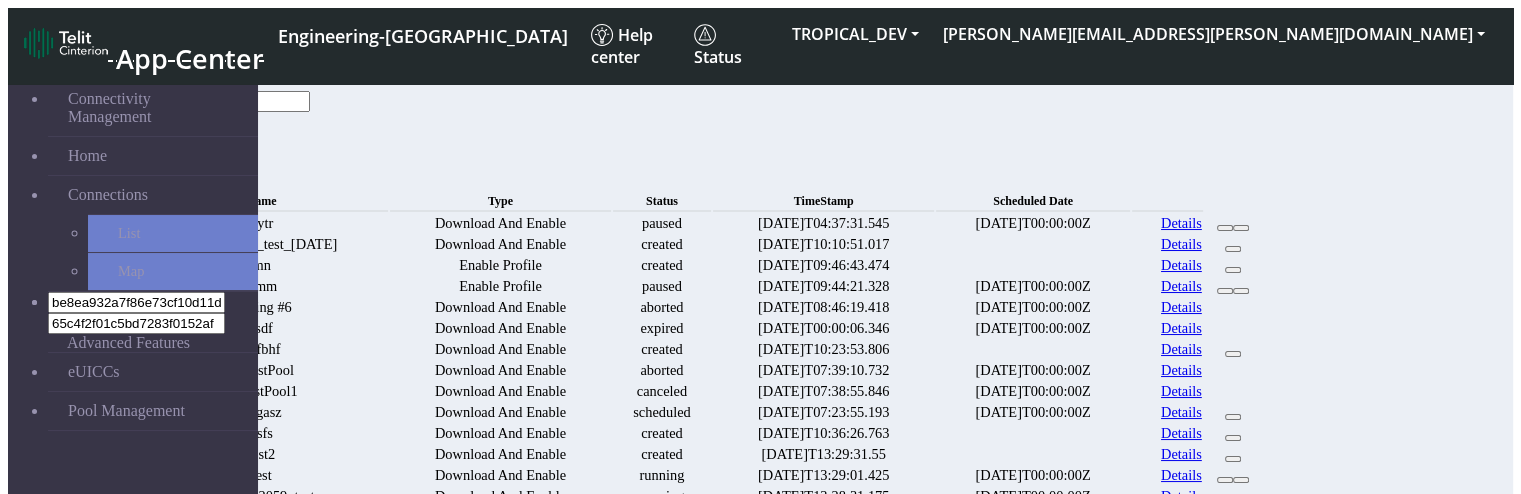 click on "status RUNNING PAUSED SCHEDULED CREATED" 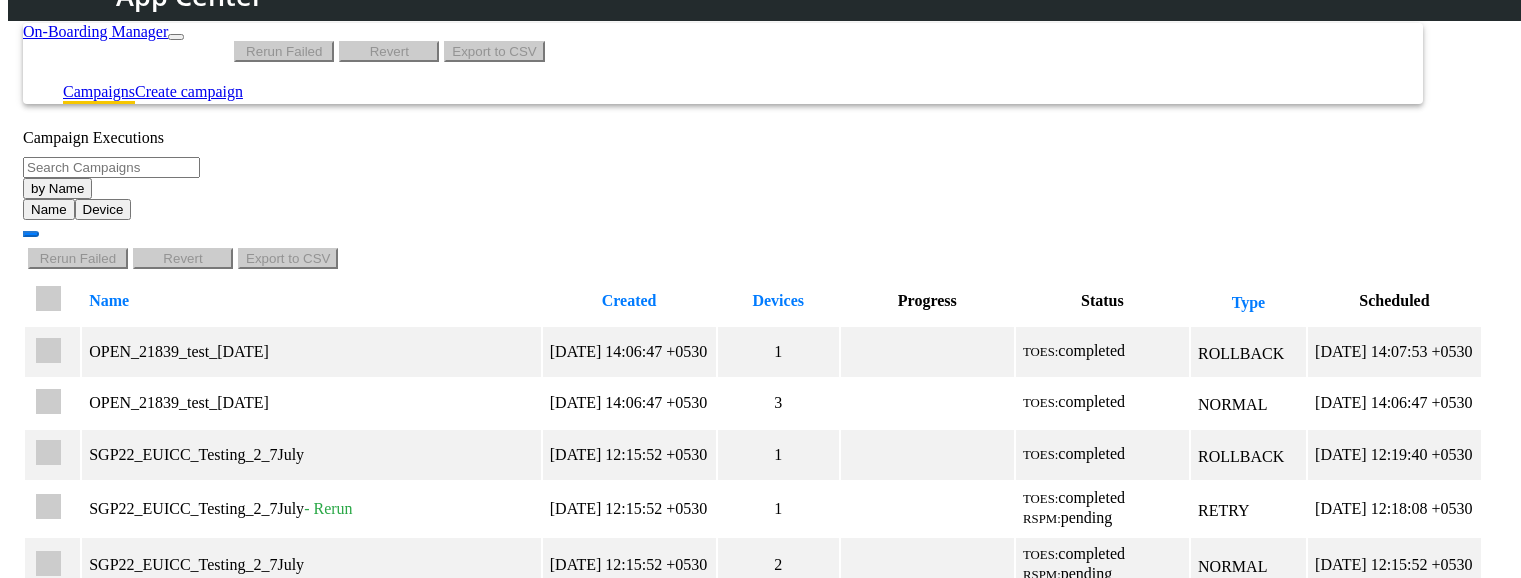 scroll, scrollTop: 2525, scrollLeft: 0, axis: vertical 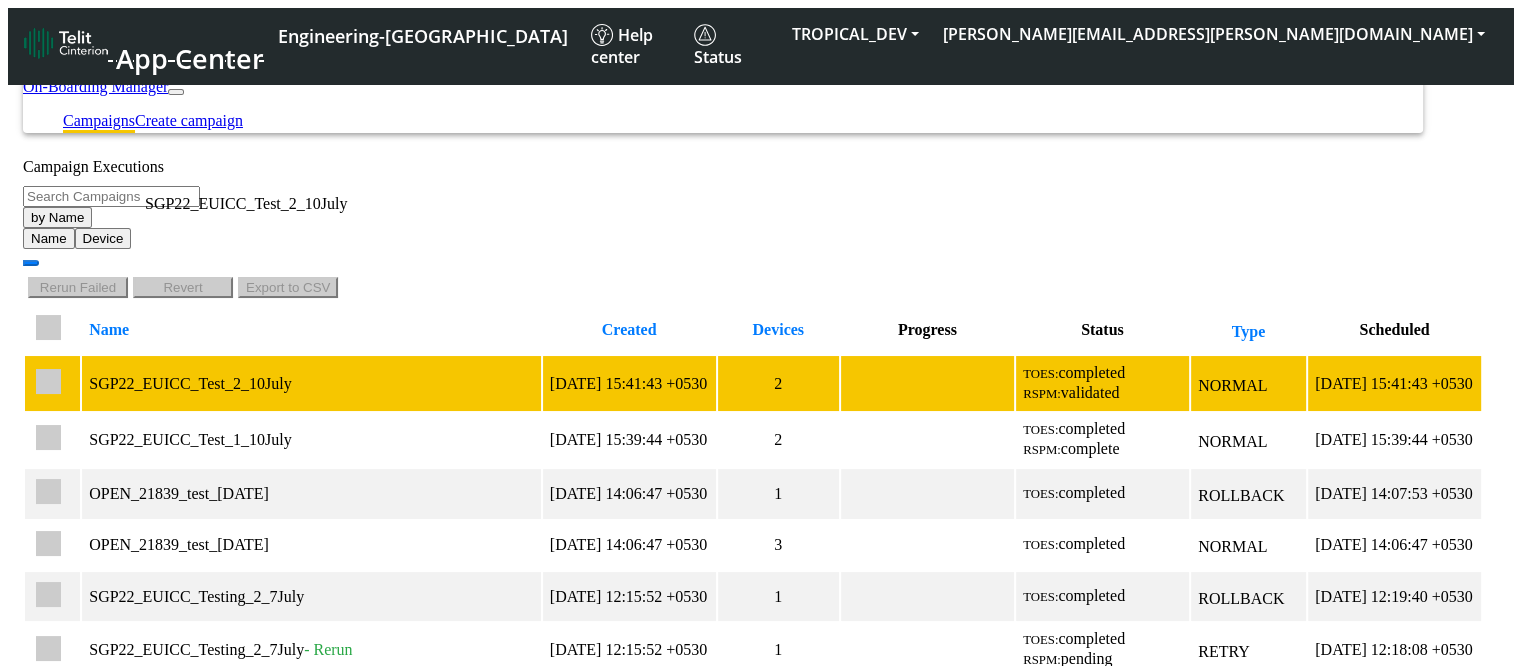click on "SGP22_EUICC_Test_2_10July" at bounding box center [311, 384] 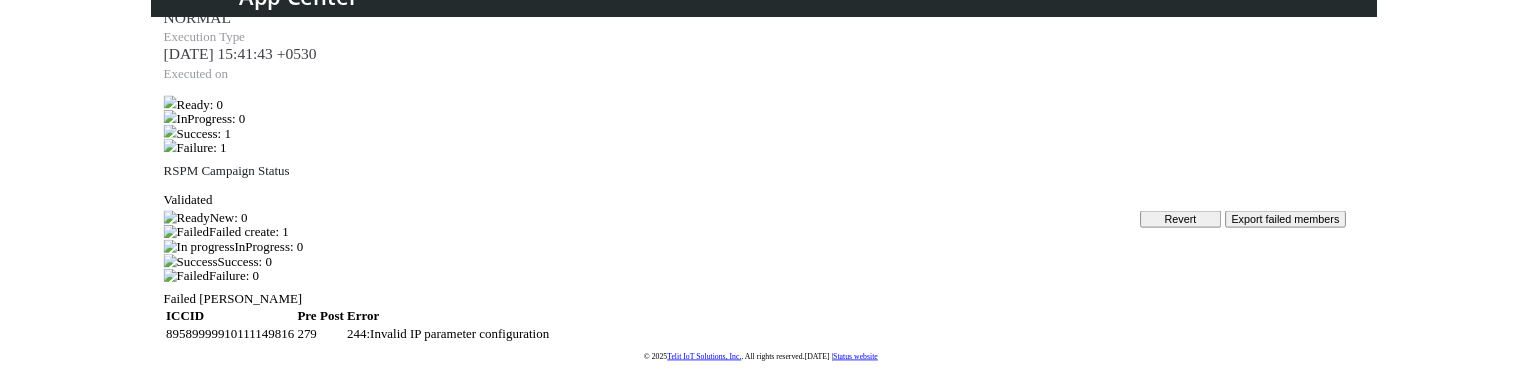 scroll, scrollTop: 409, scrollLeft: 0, axis: vertical 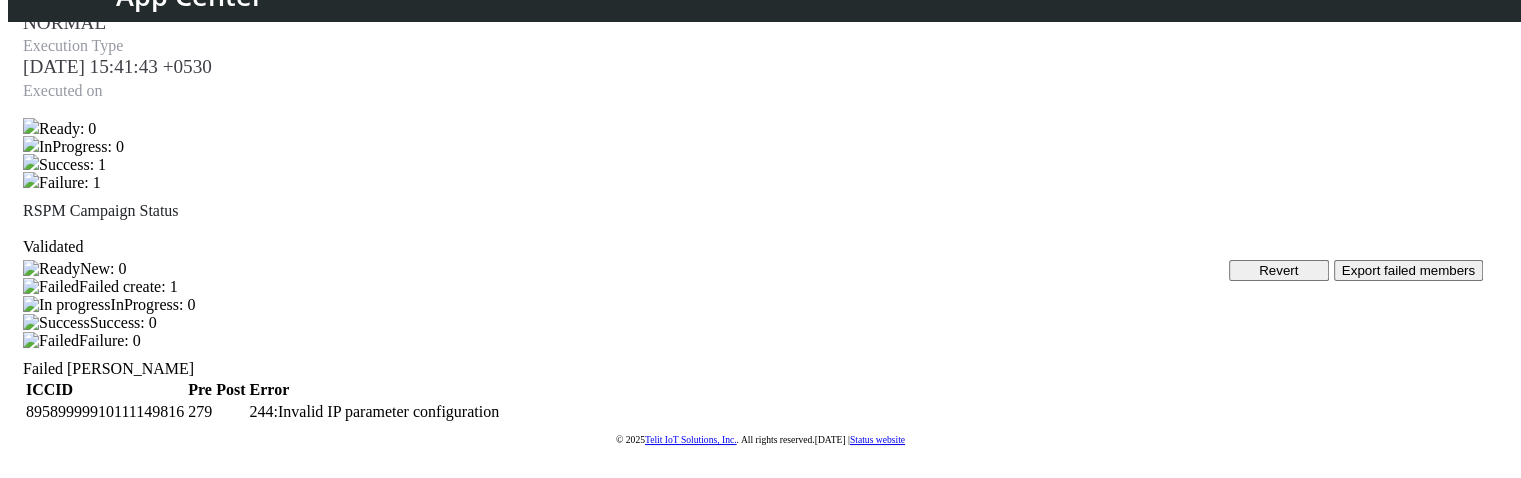 click on "Export failed members" at bounding box center [1408, 270] 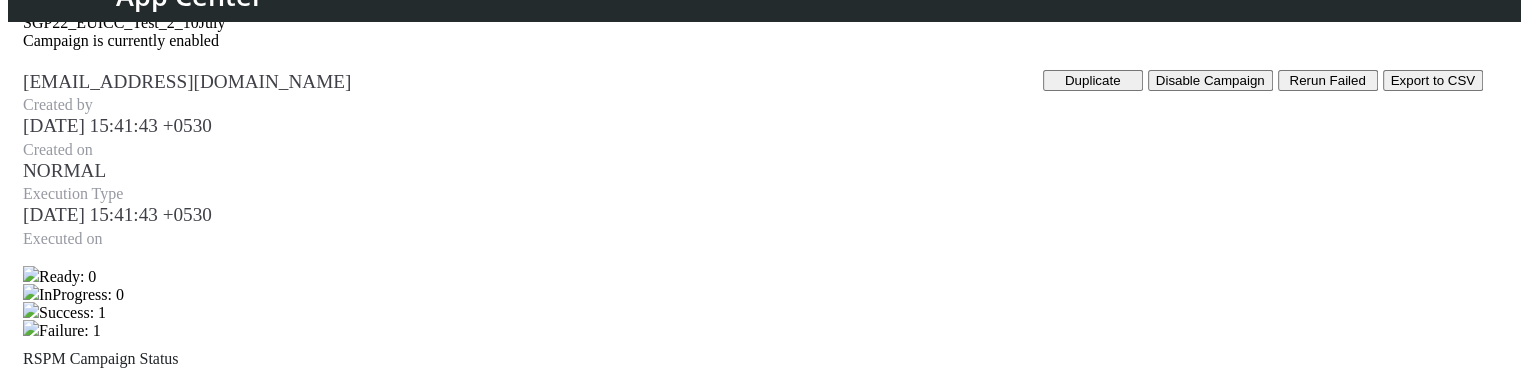 scroll, scrollTop: 200, scrollLeft: 0, axis: vertical 